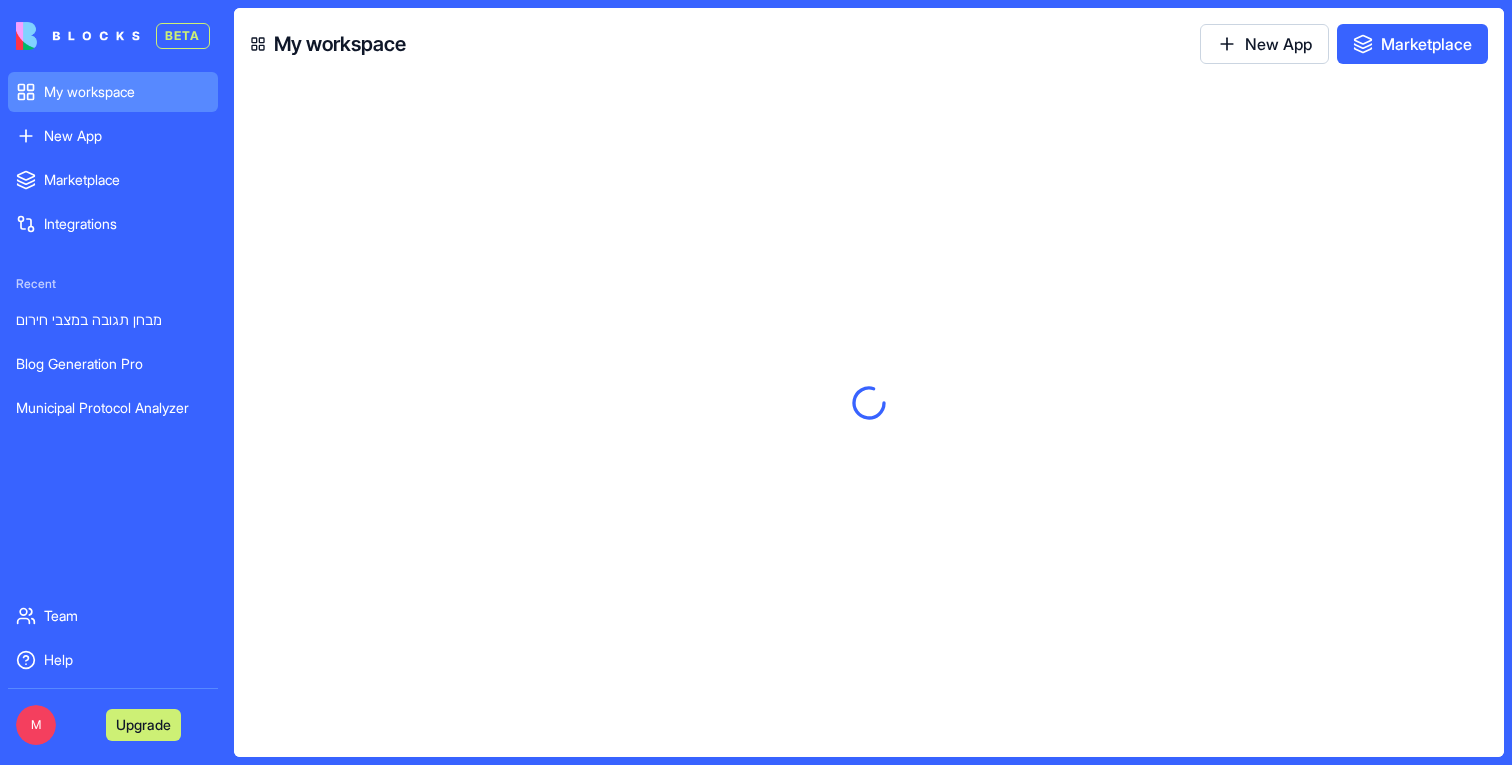 scroll, scrollTop: 0, scrollLeft: 0, axis: both 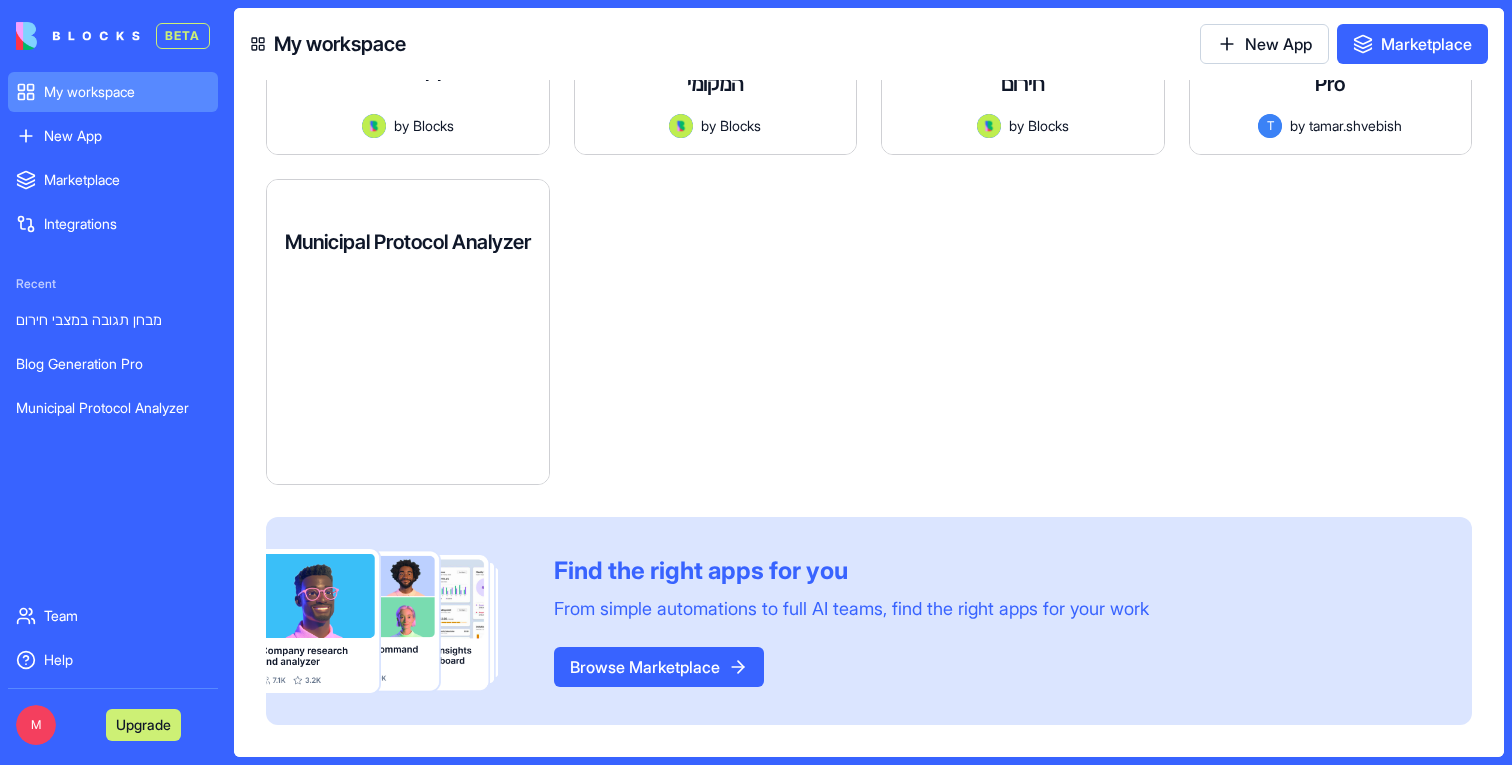 click on "A platform that scrapes municipality websites for protocol documents, summarizes them, and creates audio summaries of important municipal developments." at bounding box center [408, 339] 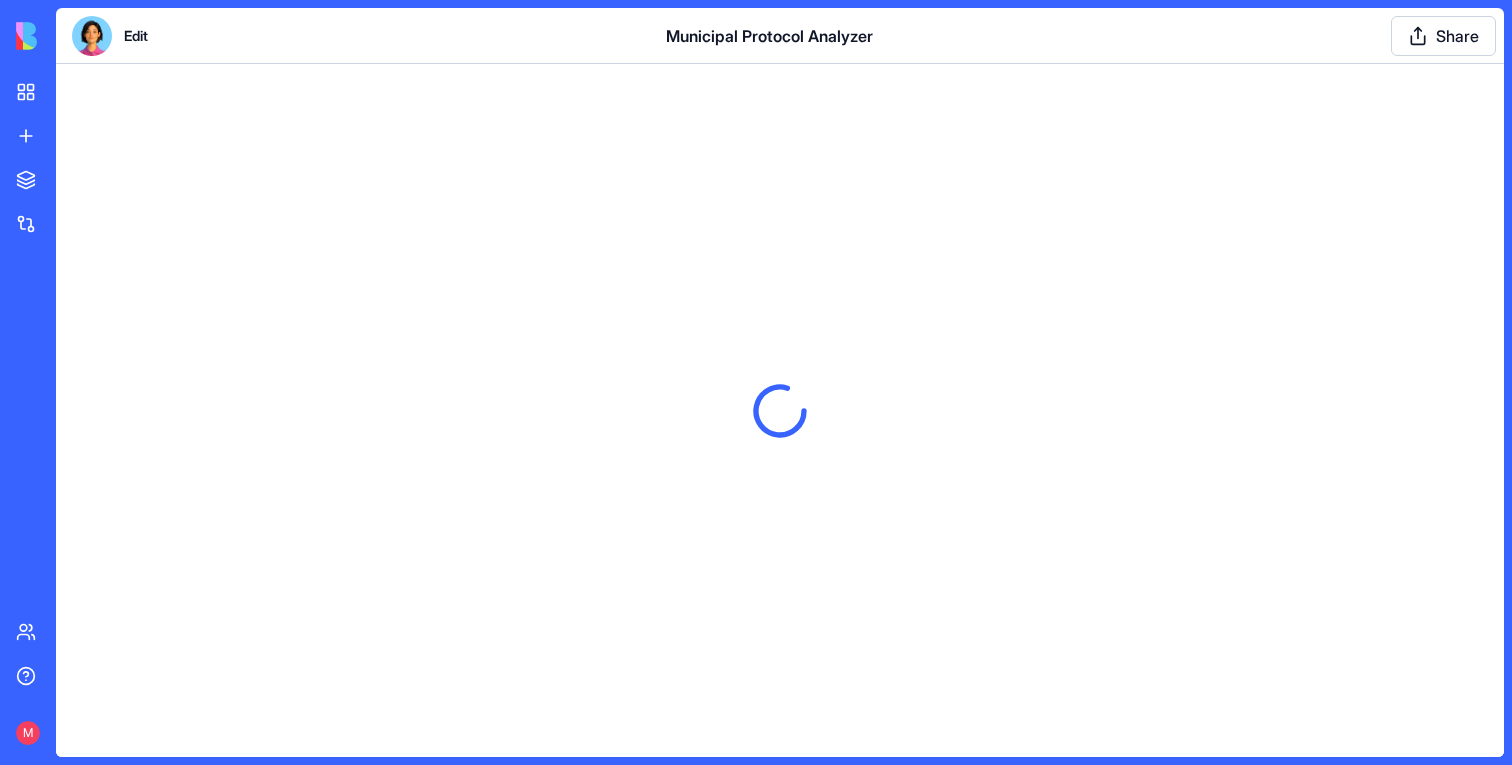 scroll, scrollTop: 0, scrollLeft: 0, axis: both 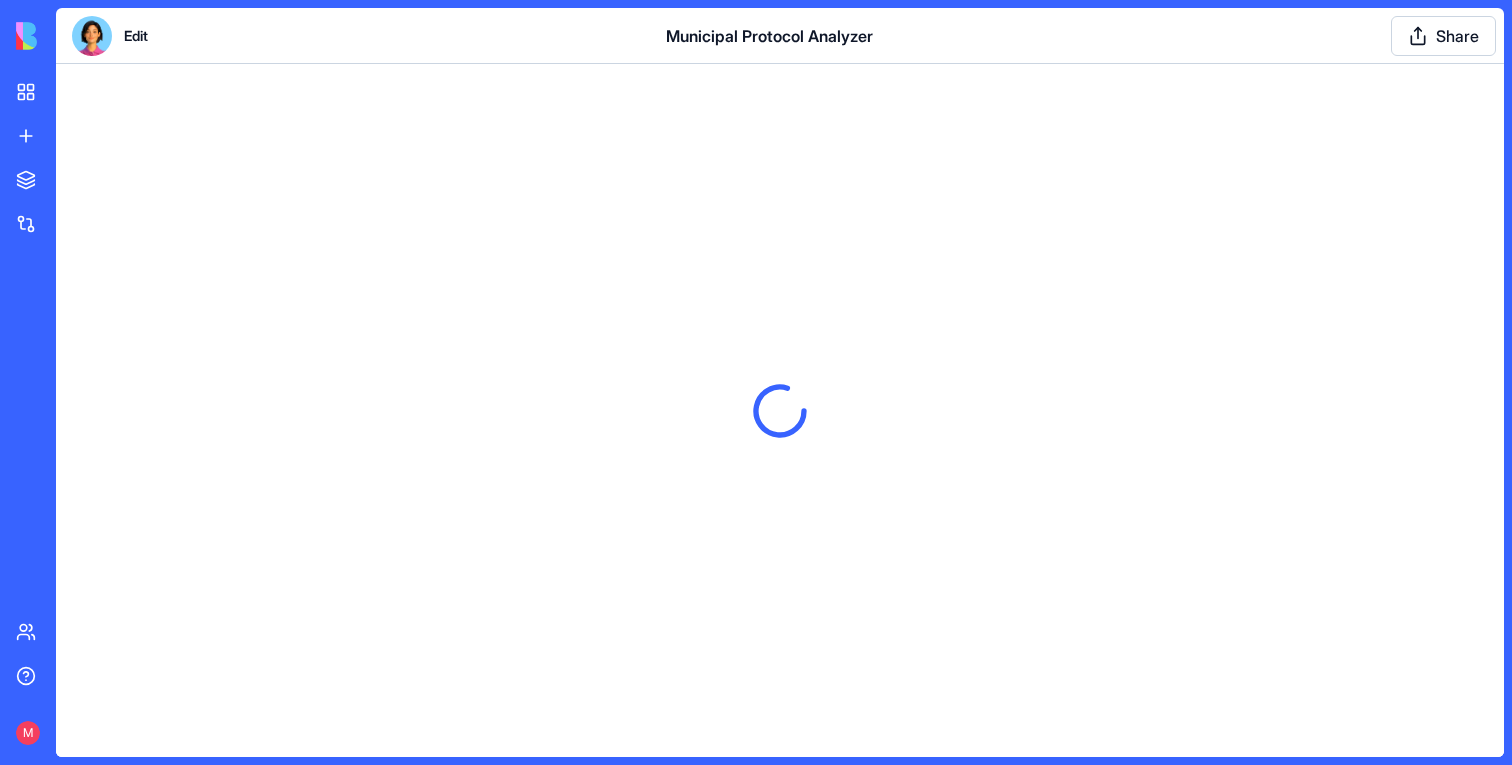 click at bounding box center [92, 36] 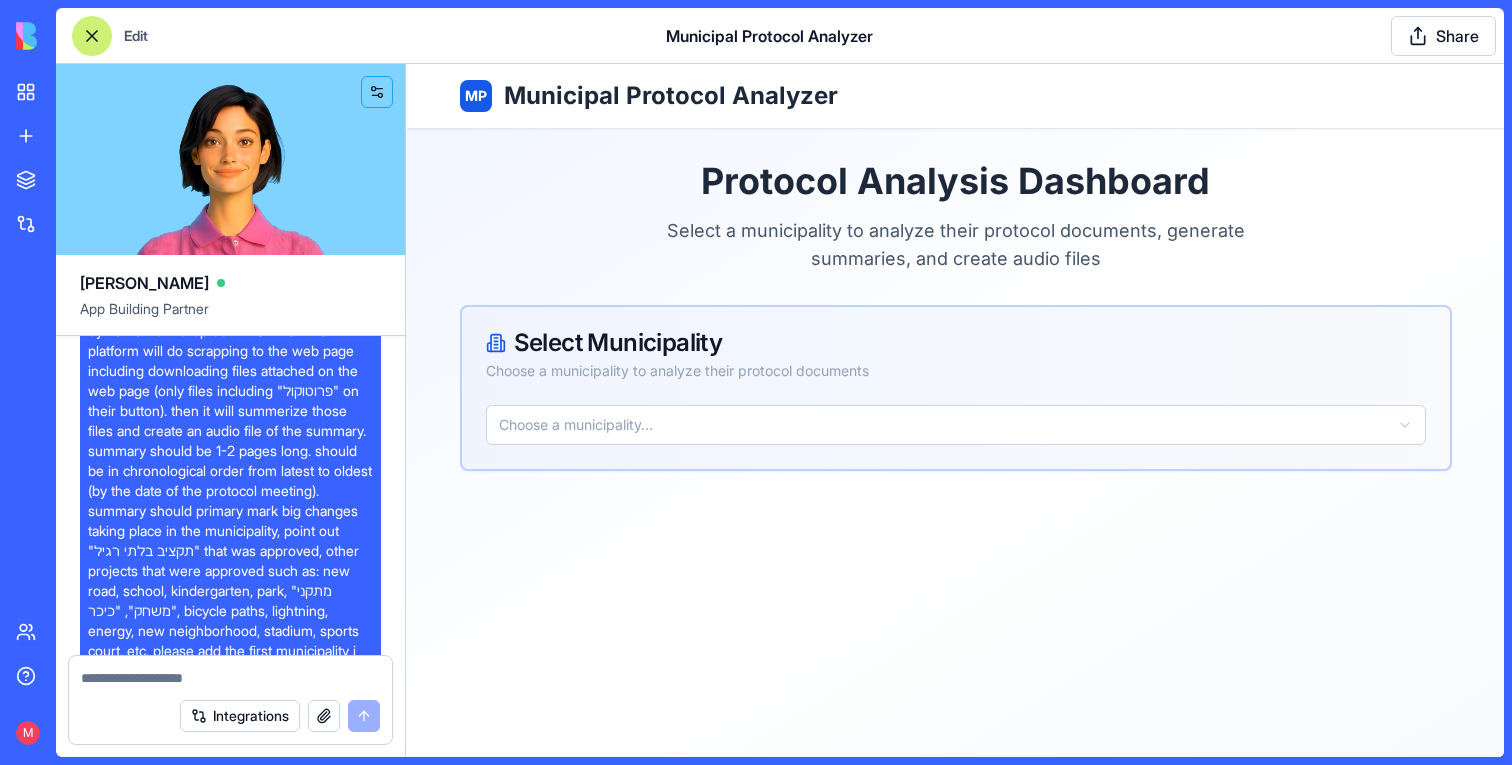 scroll, scrollTop: 97, scrollLeft: 0, axis: vertical 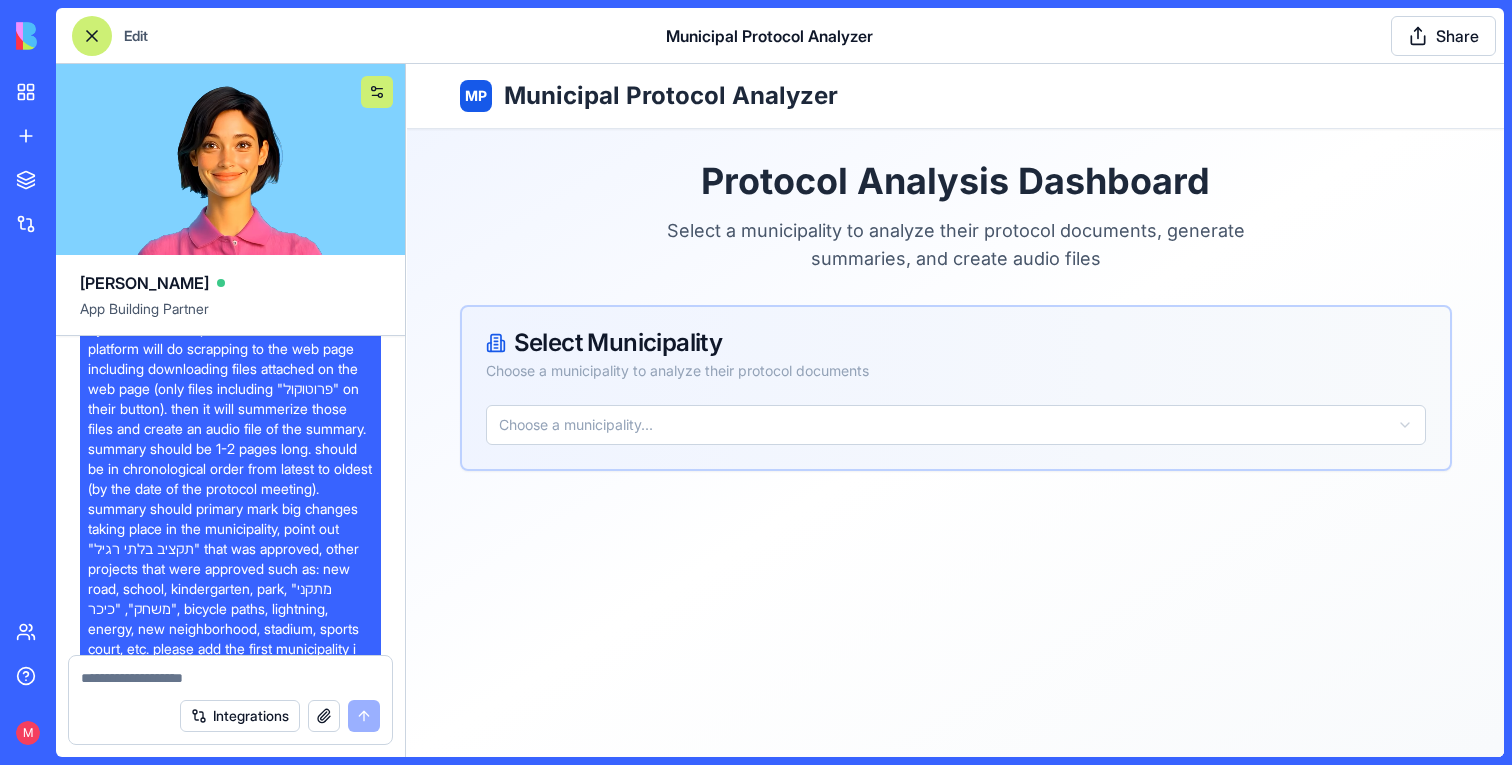 click at bounding box center (377, 92) 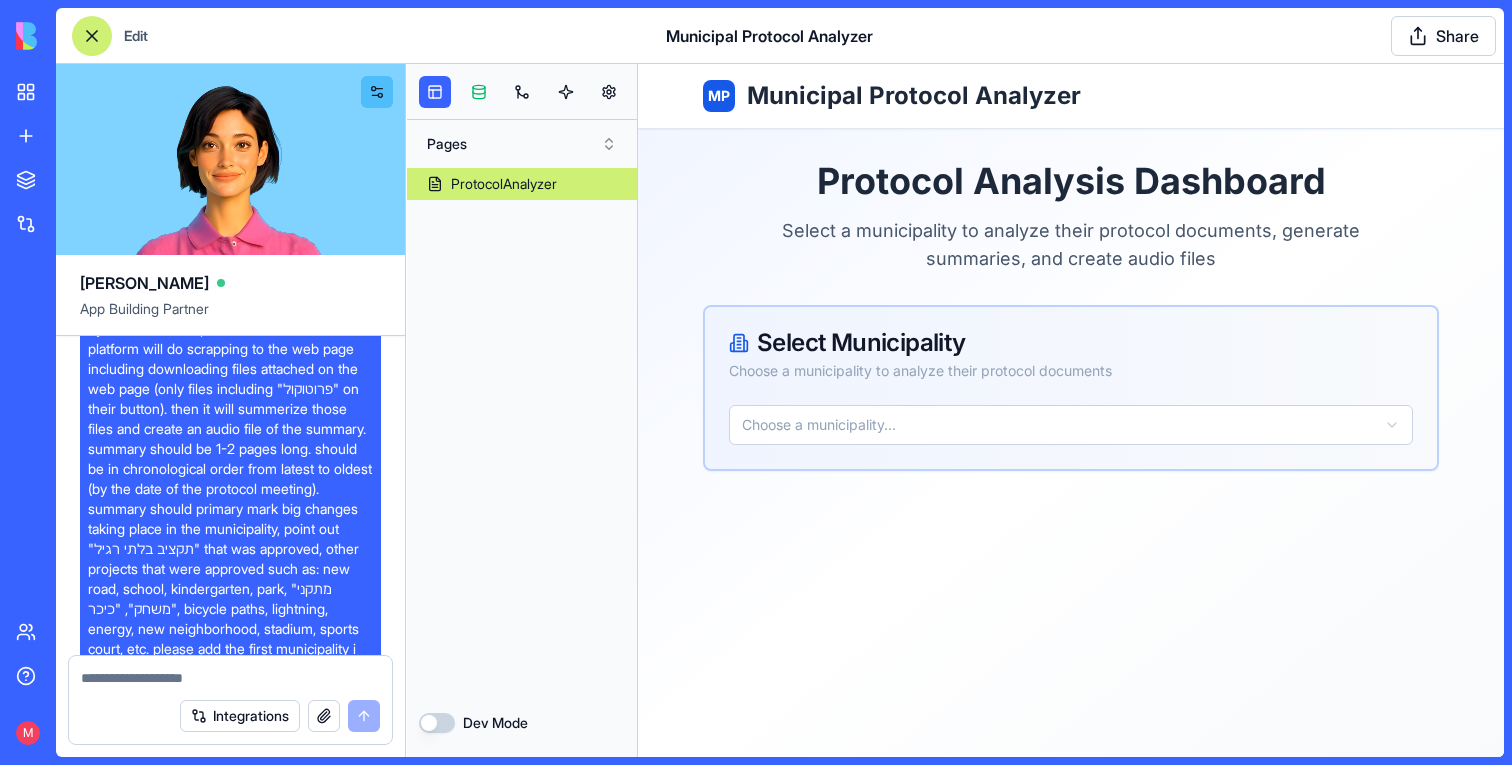 click at bounding box center (479, 92) 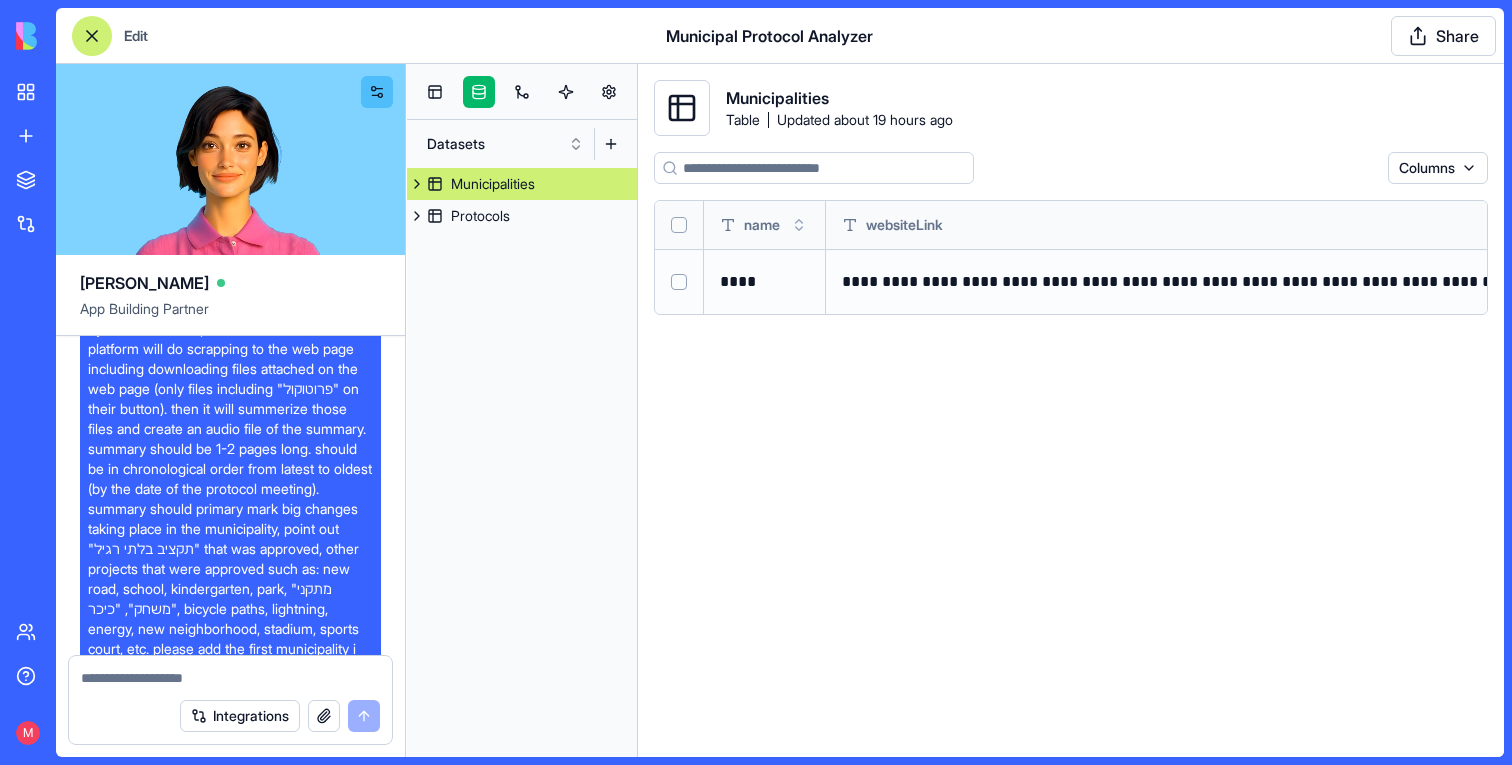 scroll, scrollTop: 0, scrollLeft: 332, axis: horizontal 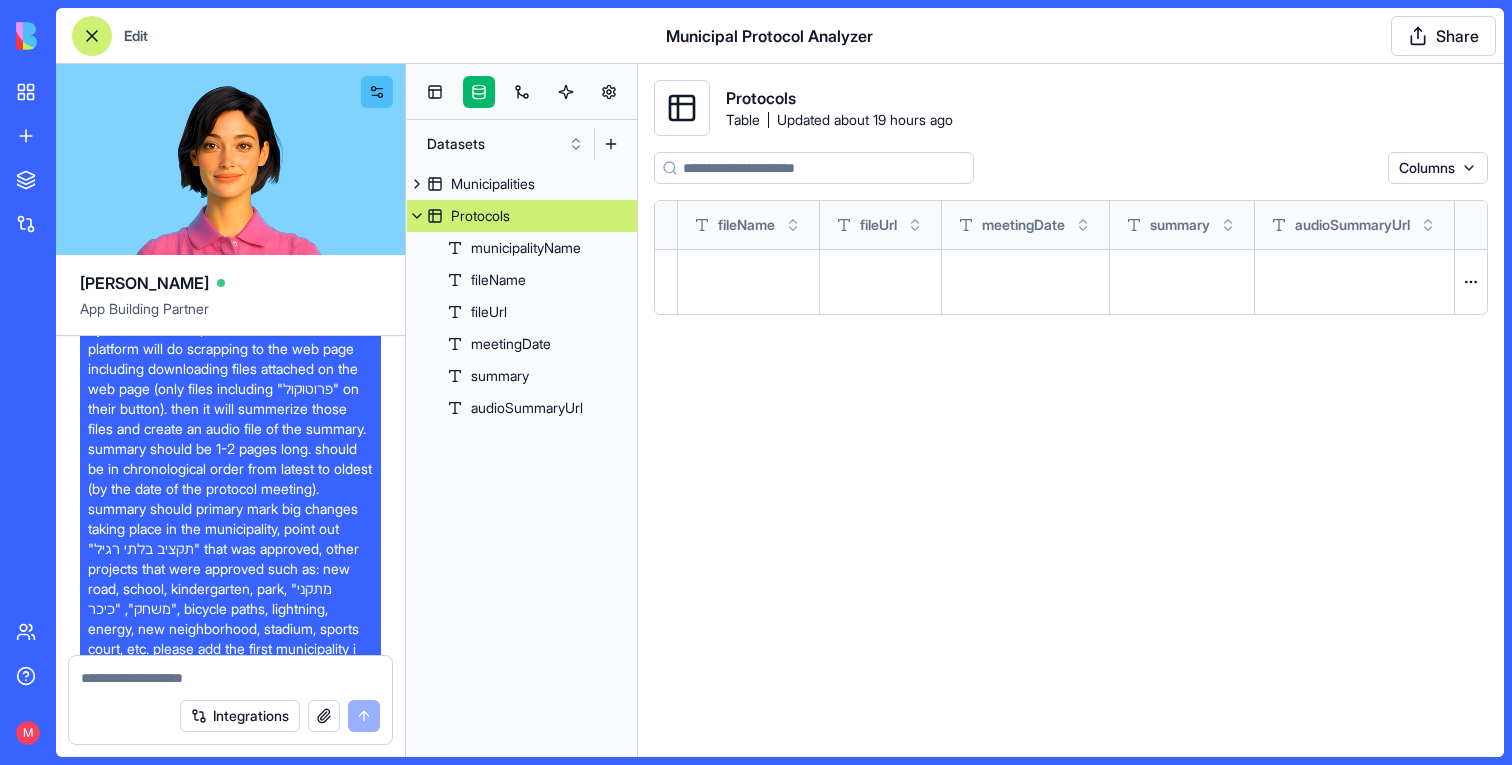 click on "Protocols" at bounding box center (480, 216) 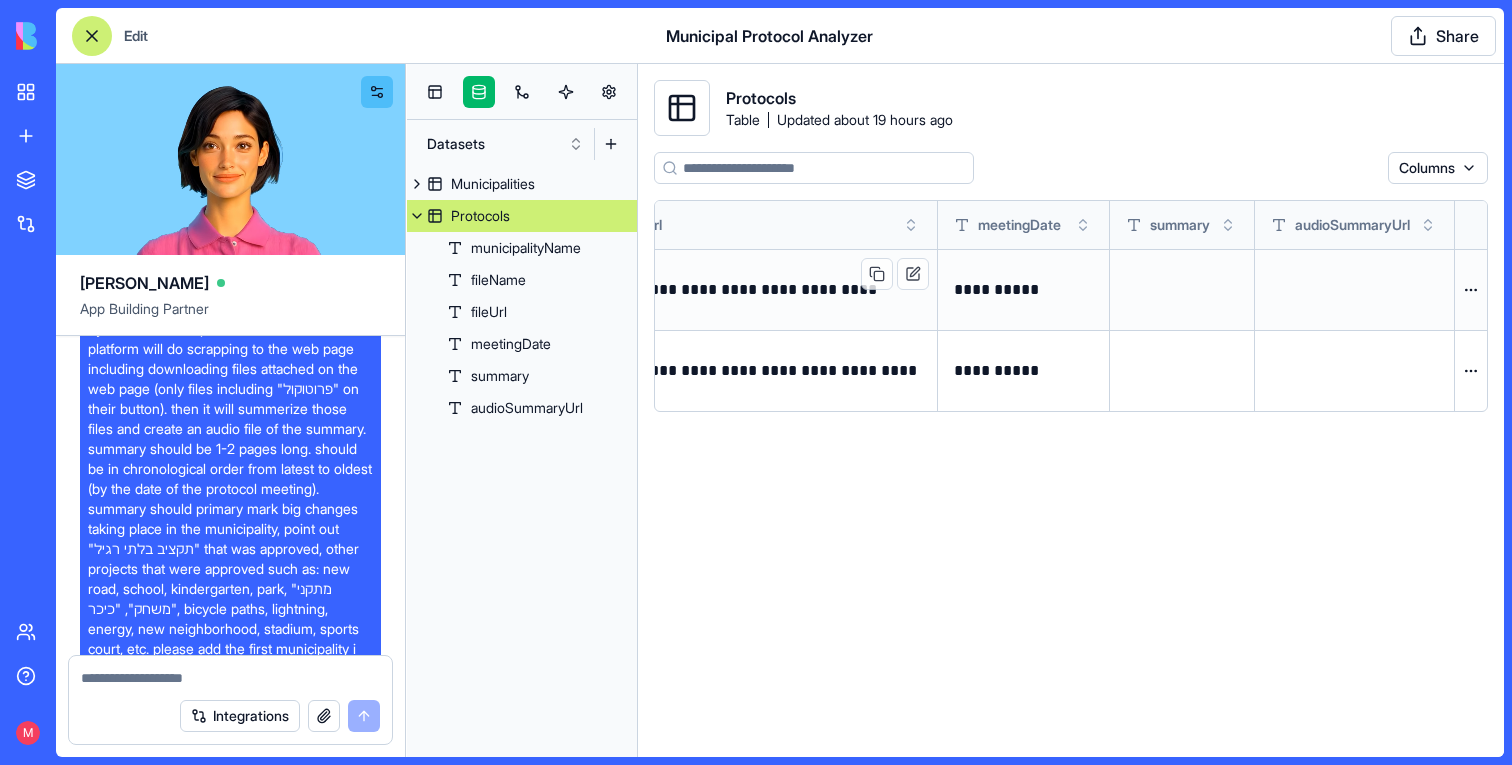 scroll, scrollTop: 0, scrollLeft: 0, axis: both 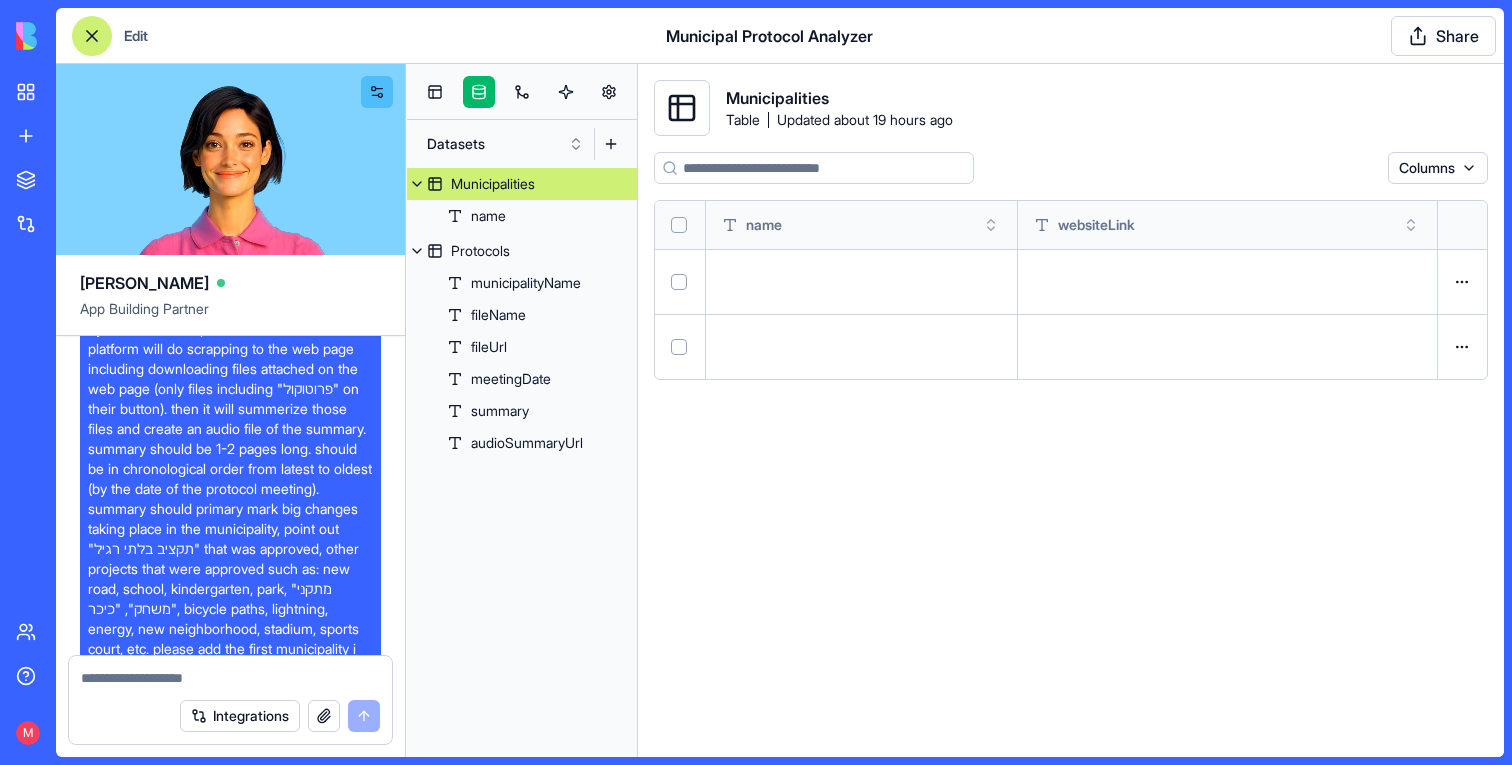 click on "Municipalities" at bounding box center [493, 184] 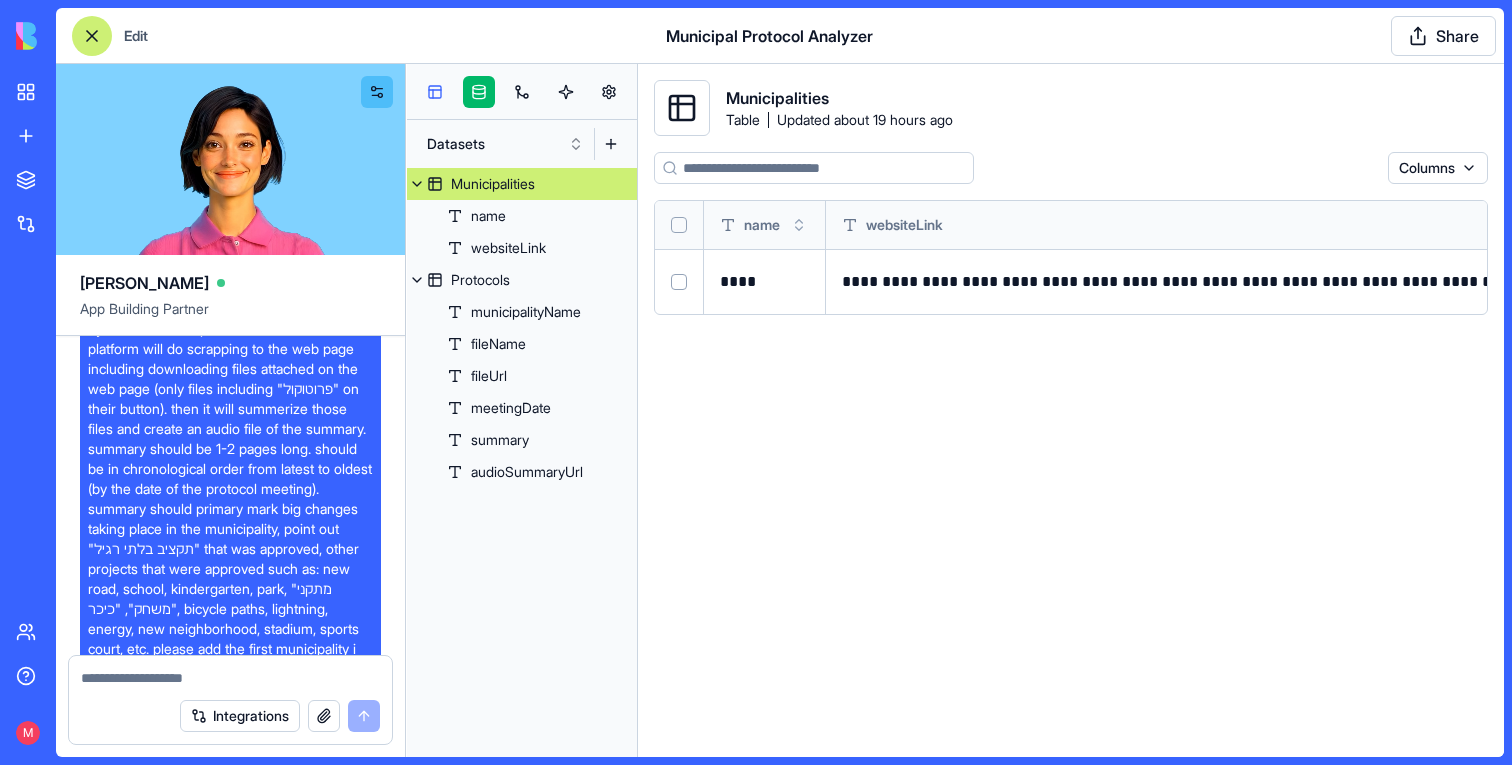 click at bounding box center [435, 92] 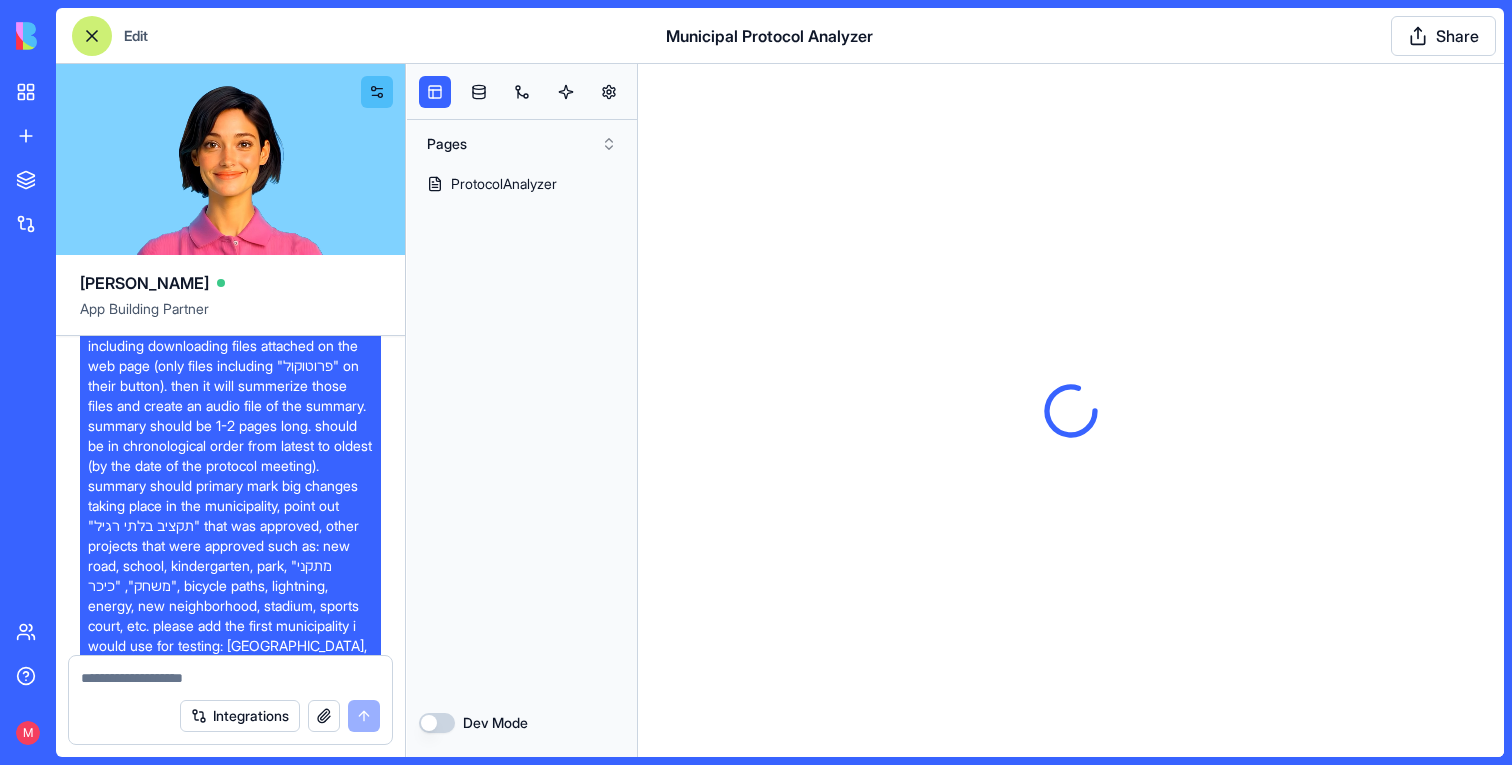 scroll, scrollTop: 0, scrollLeft: 0, axis: both 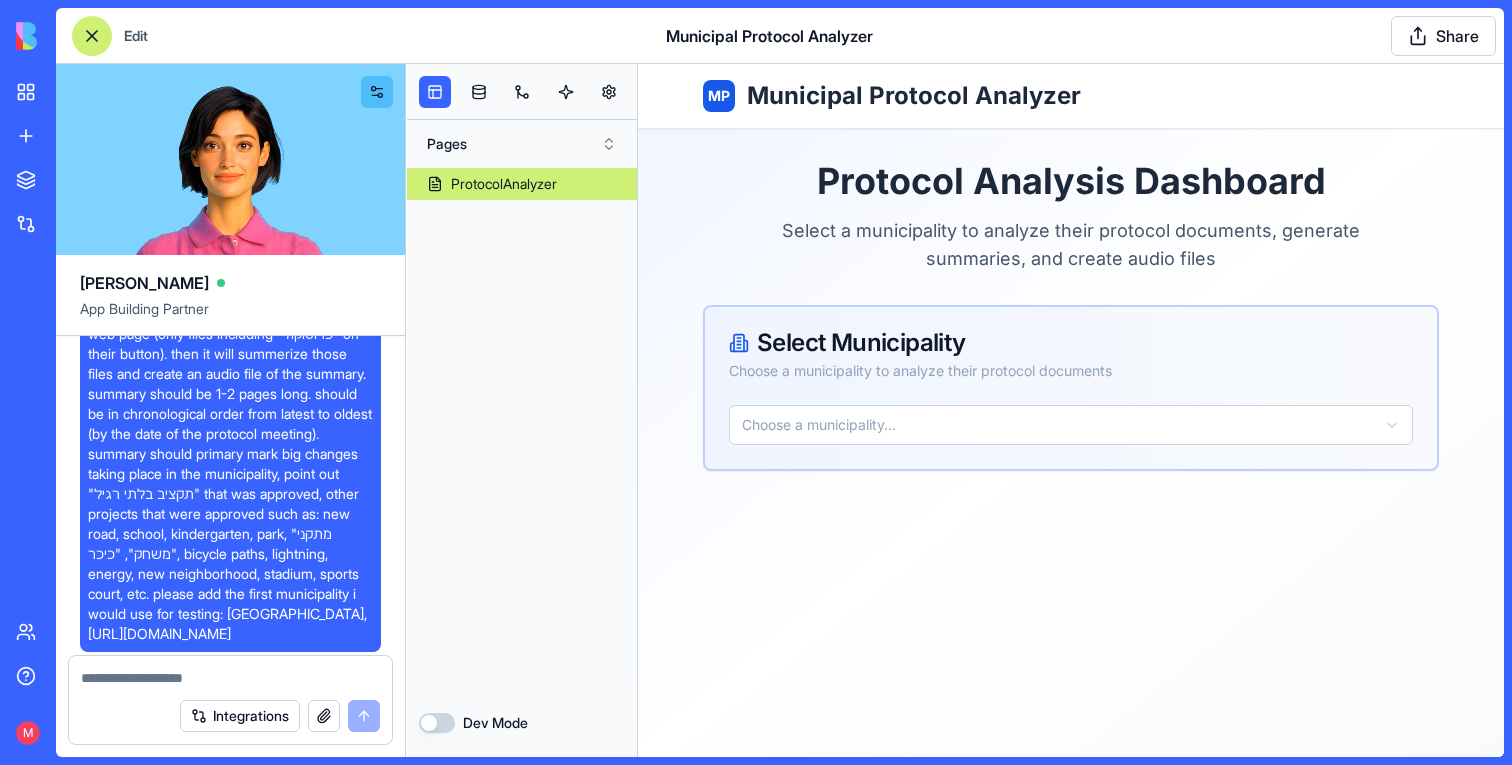 click on "MP Municipal Protocol Analyzer Protocol Analysis Dashboard Select a municipality to analyze their protocol documents, generate summaries, and create audio files Select Municipality Choose a municipality to analyze their protocol documents Choose a municipality..." at bounding box center [1071, 410] 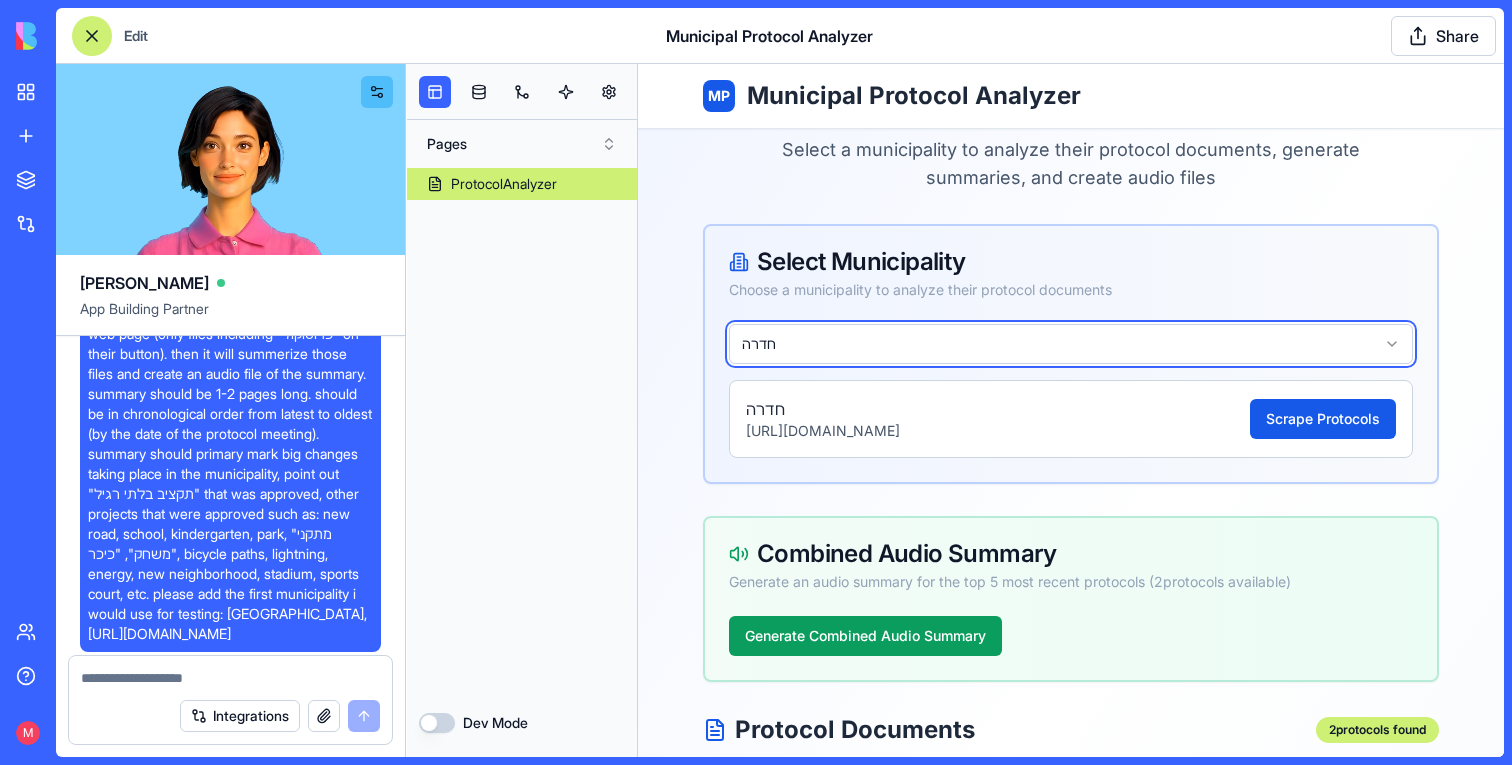 scroll, scrollTop: 99, scrollLeft: 0, axis: vertical 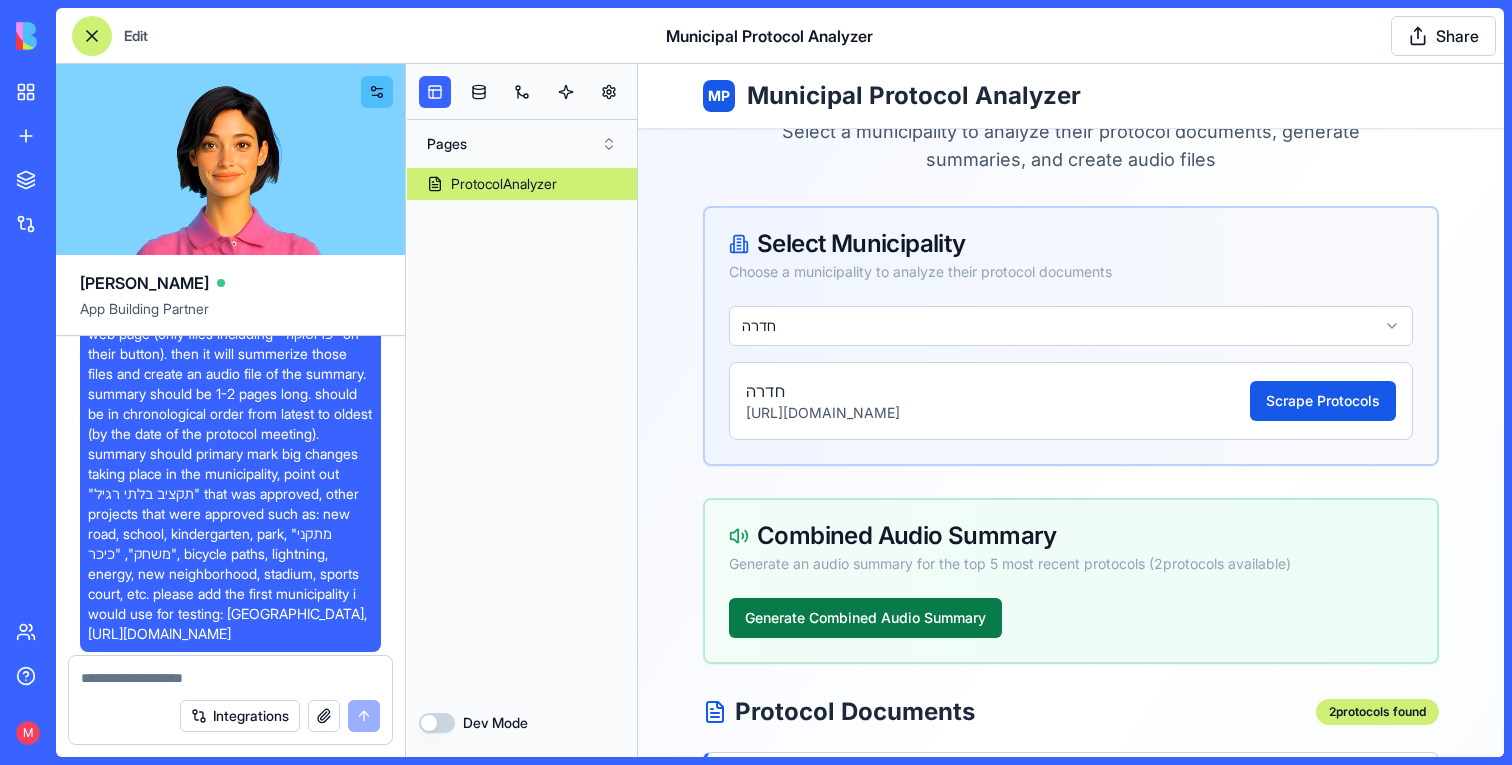 click on "Generate Combined Audio Summary" at bounding box center [865, 618] 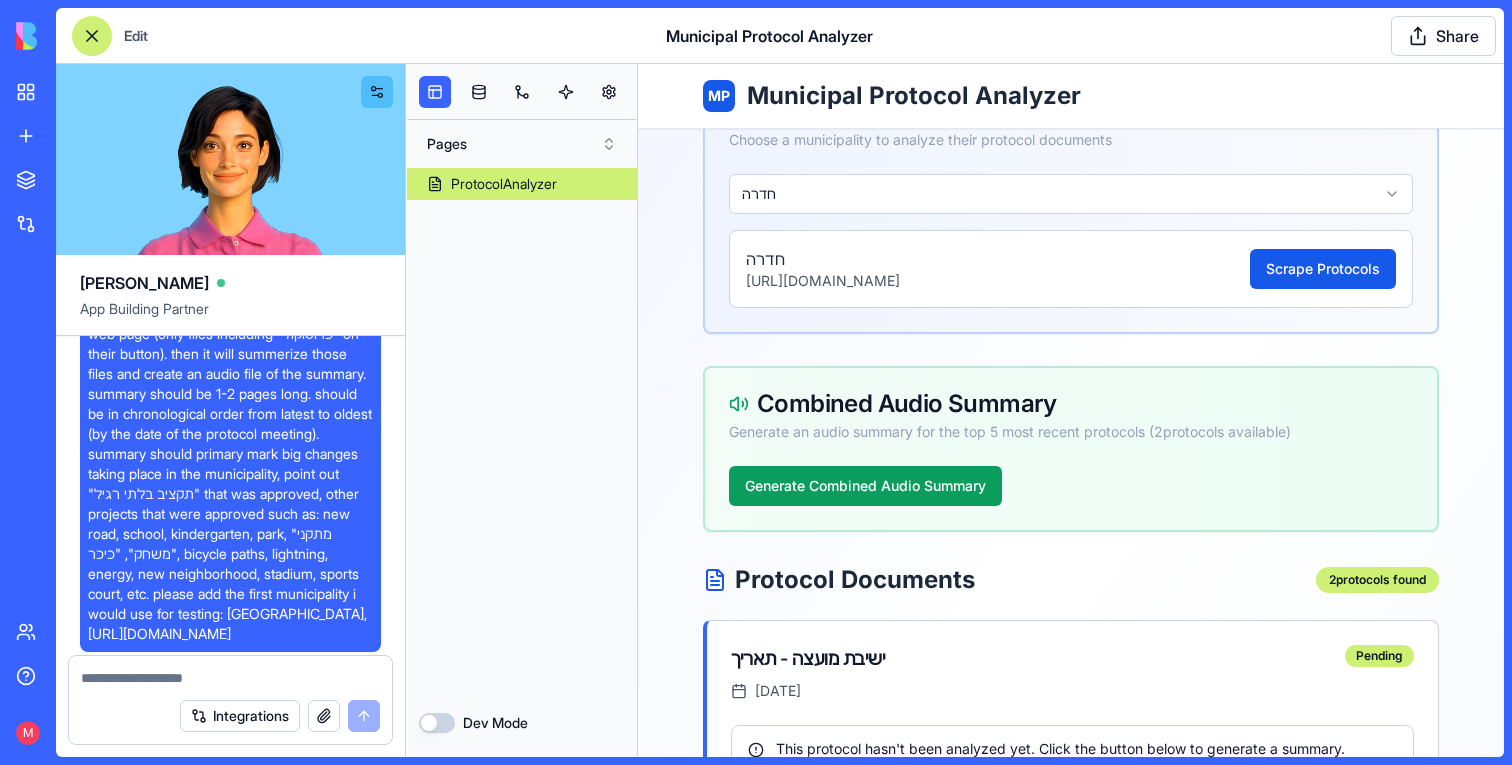 scroll, scrollTop: 630, scrollLeft: 0, axis: vertical 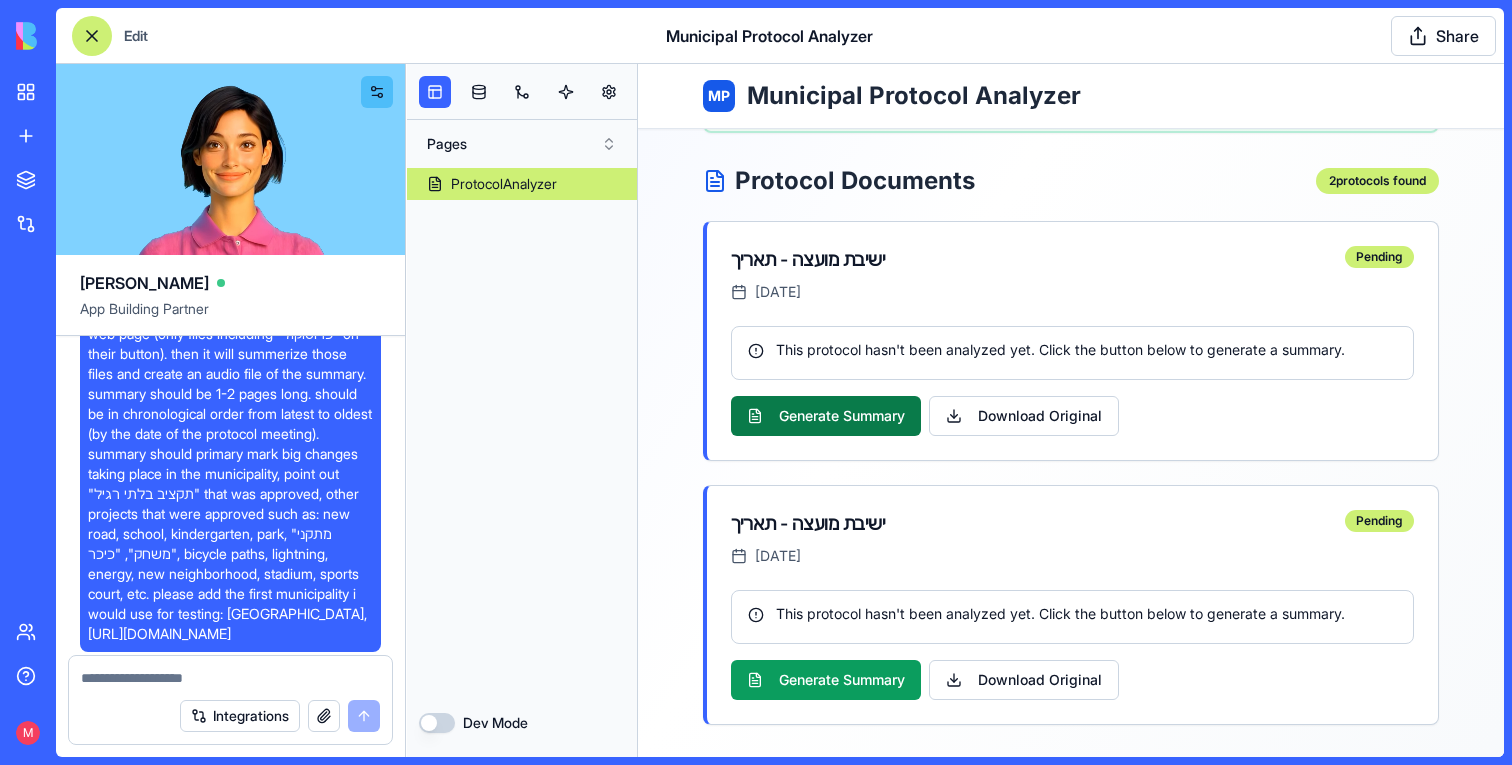 click on "Generate Summary" at bounding box center [826, 416] 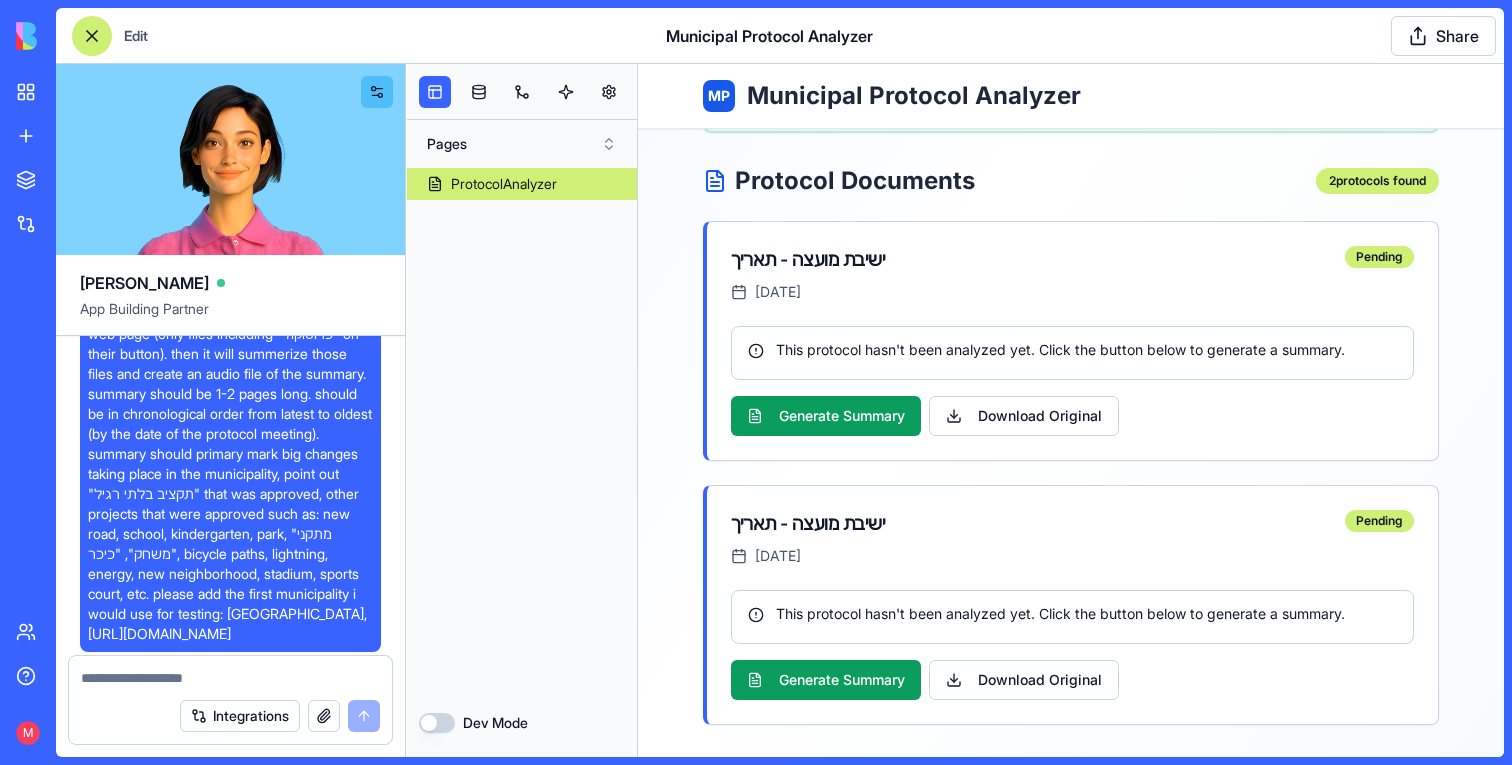 scroll, scrollTop: 0, scrollLeft: 0, axis: both 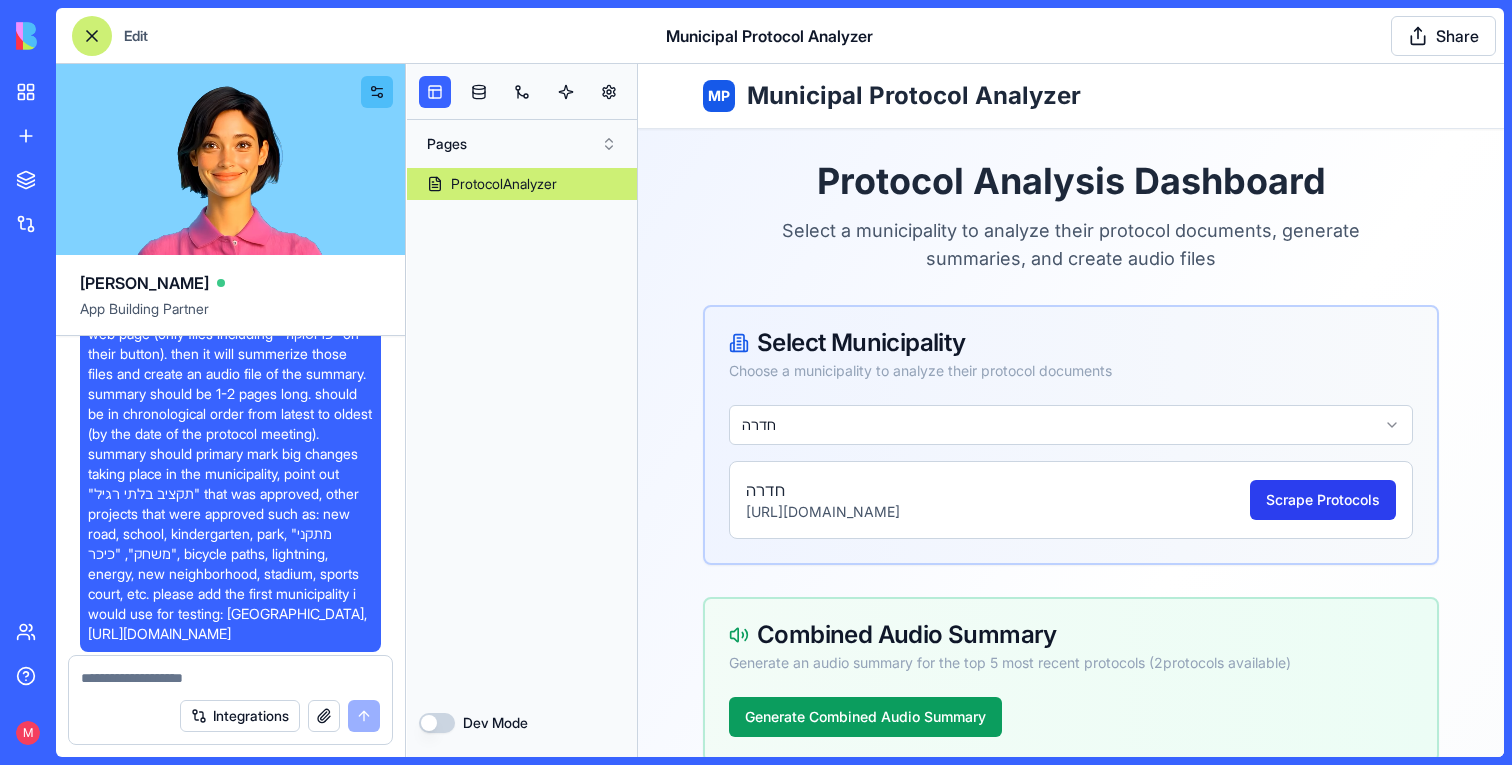 click on "Scrape Protocols" at bounding box center [1323, 500] 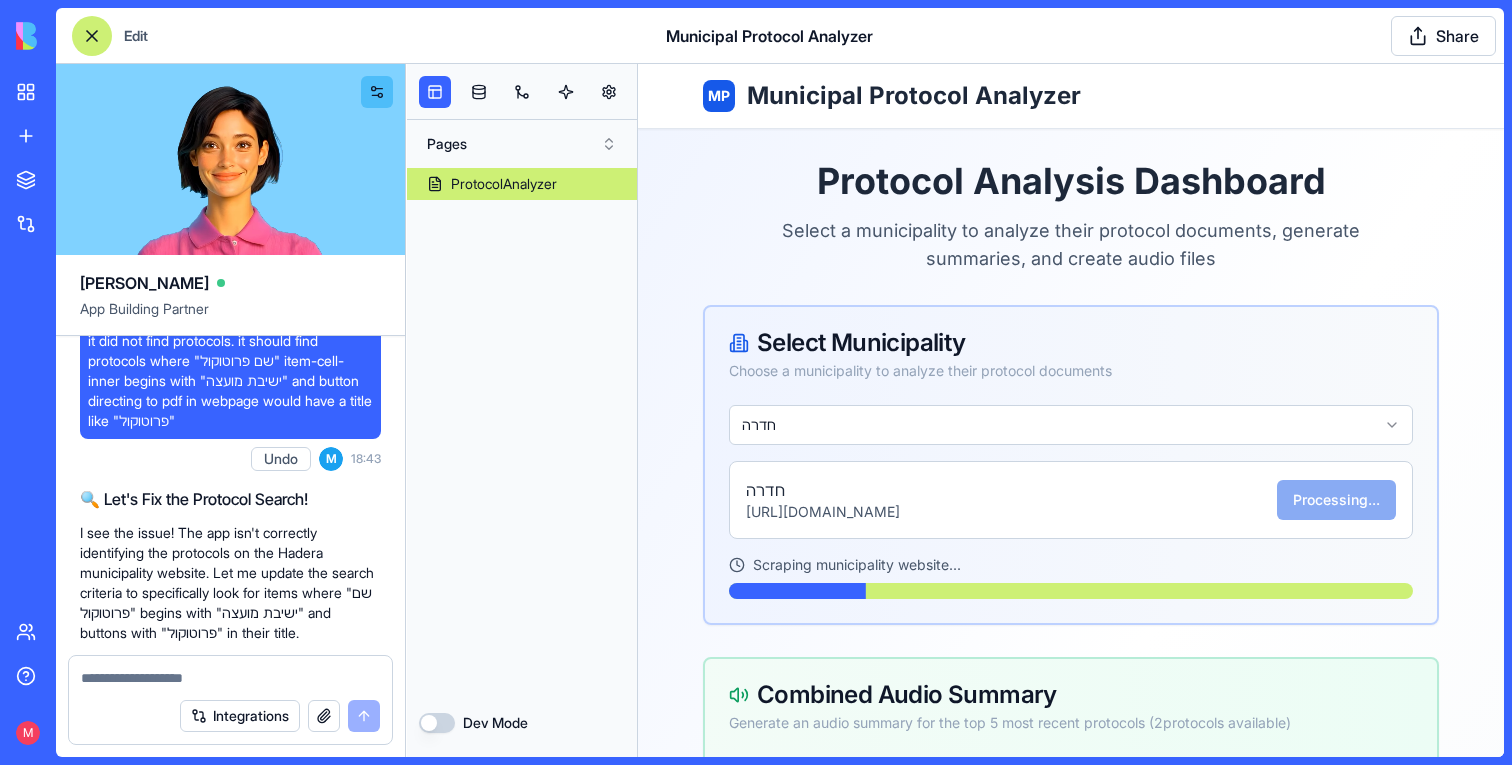 scroll, scrollTop: 2769, scrollLeft: 0, axis: vertical 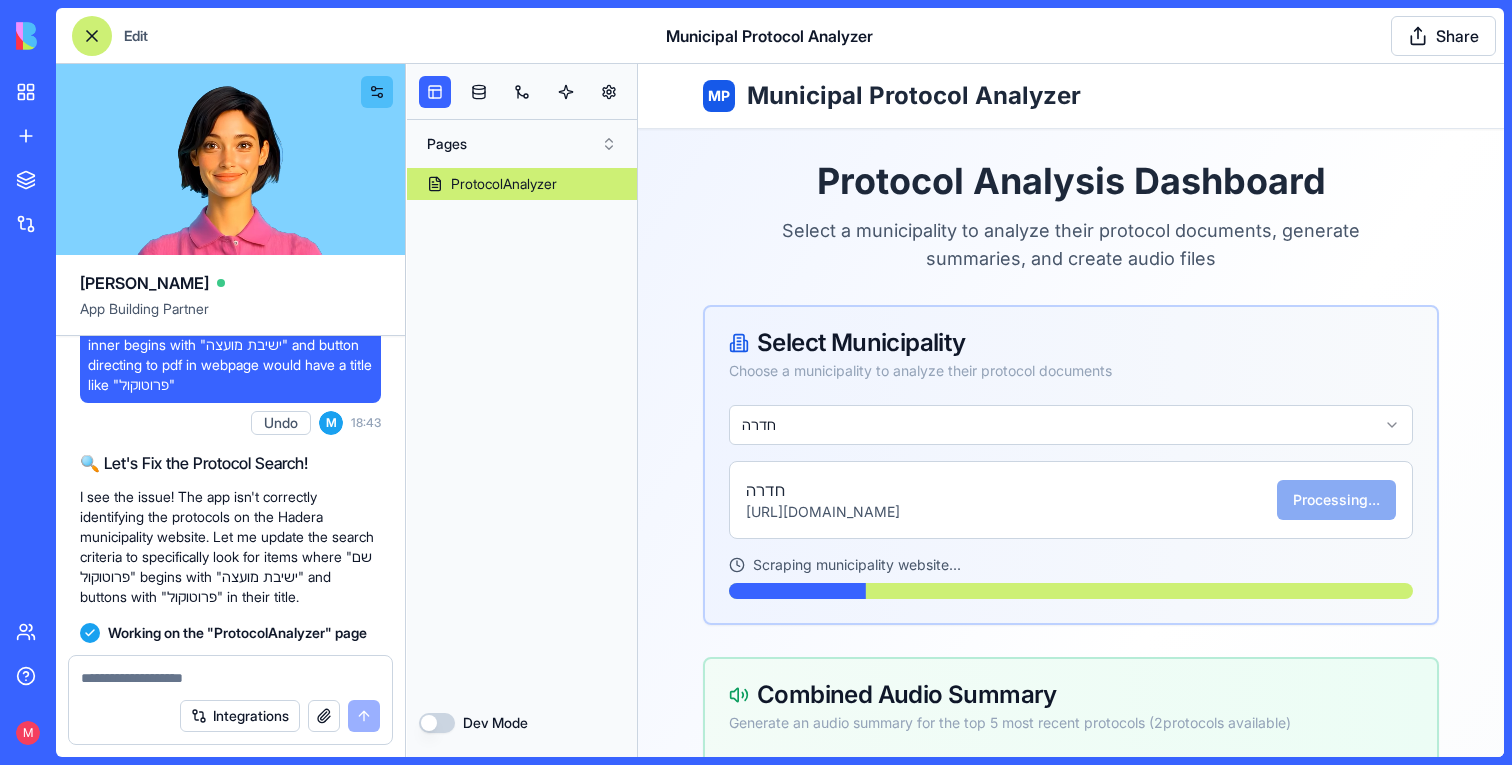 click on "[URL][DOMAIN_NAME]" at bounding box center (823, 512) 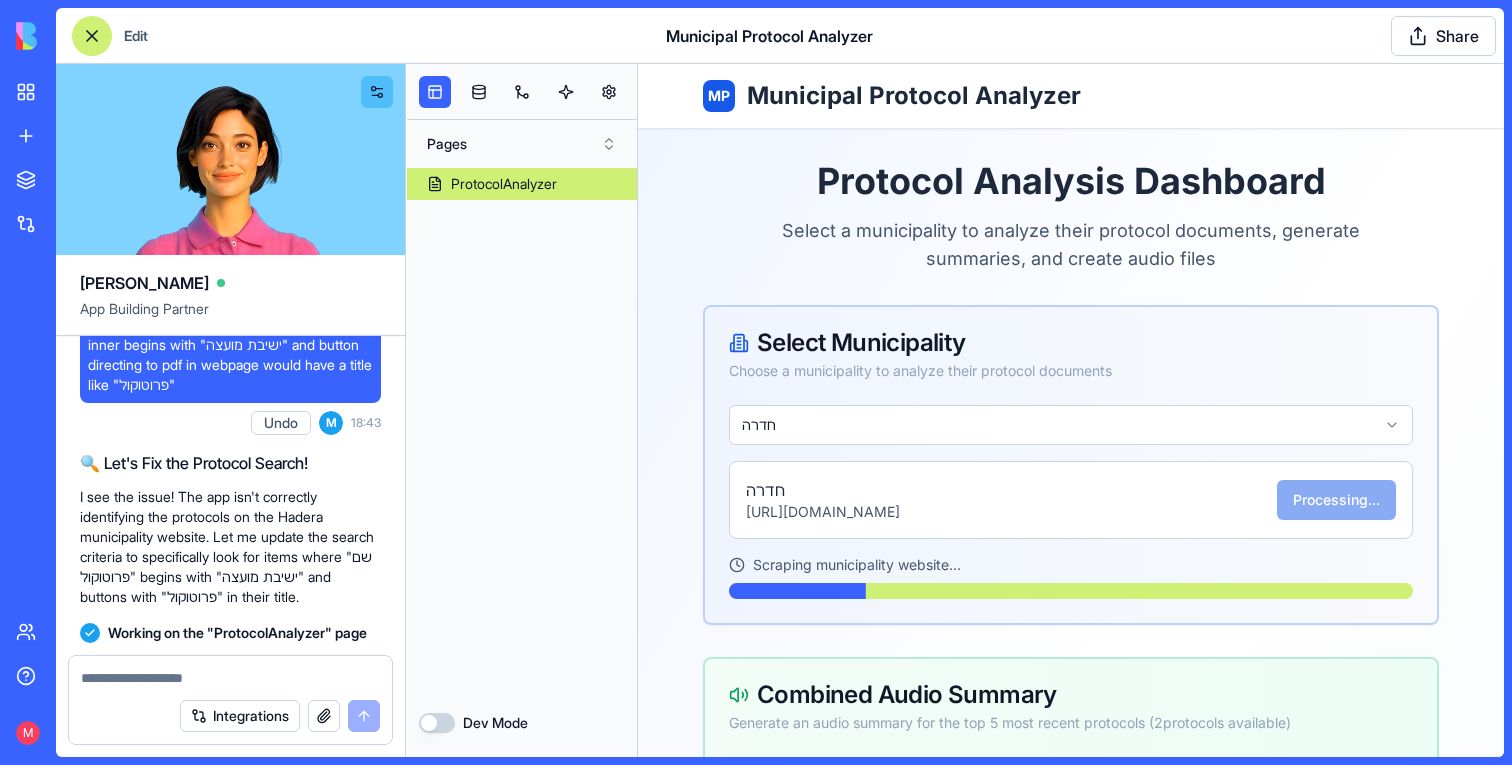 click on "[URL][DOMAIN_NAME]" at bounding box center (823, 512) 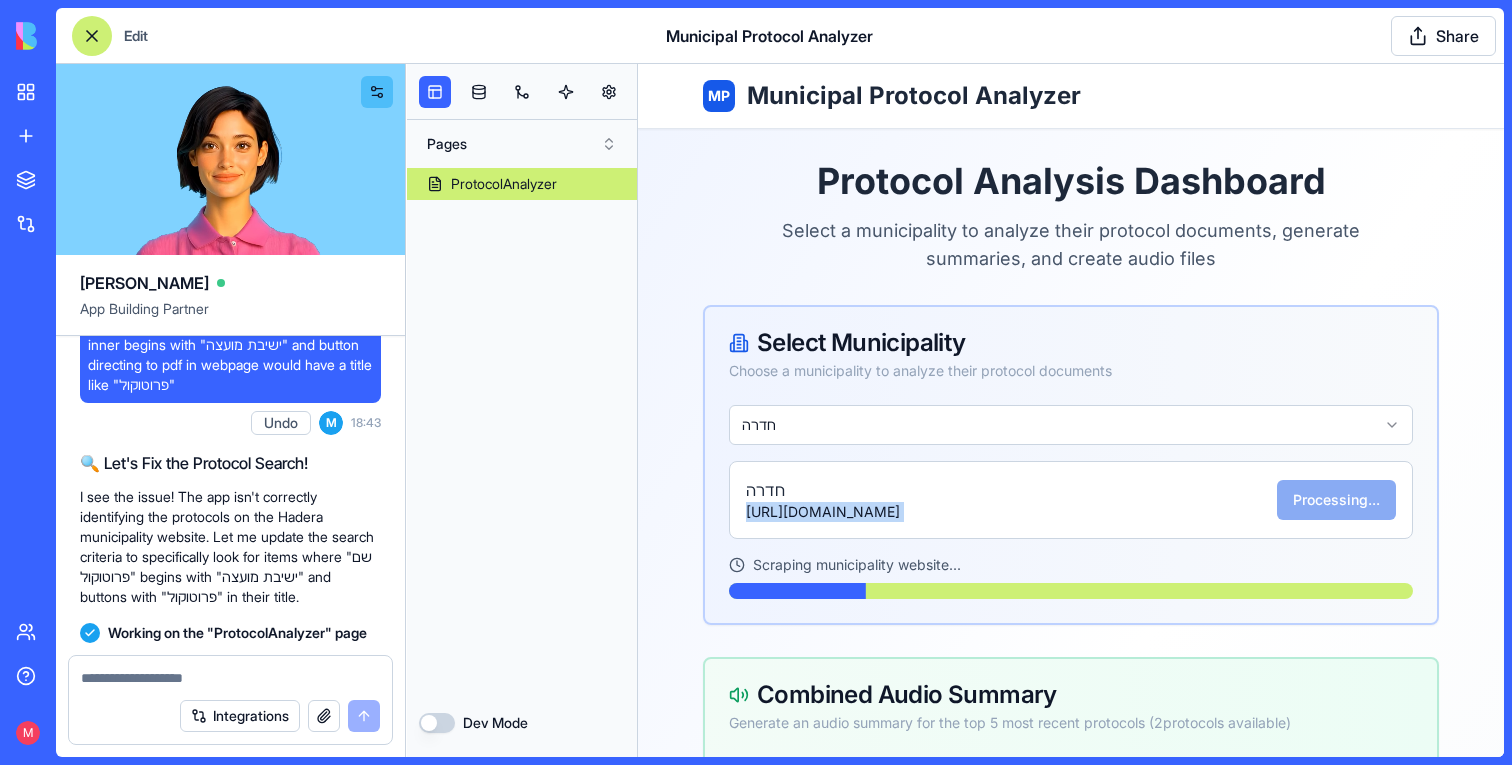 click on "[URL][DOMAIN_NAME]" at bounding box center [823, 512] 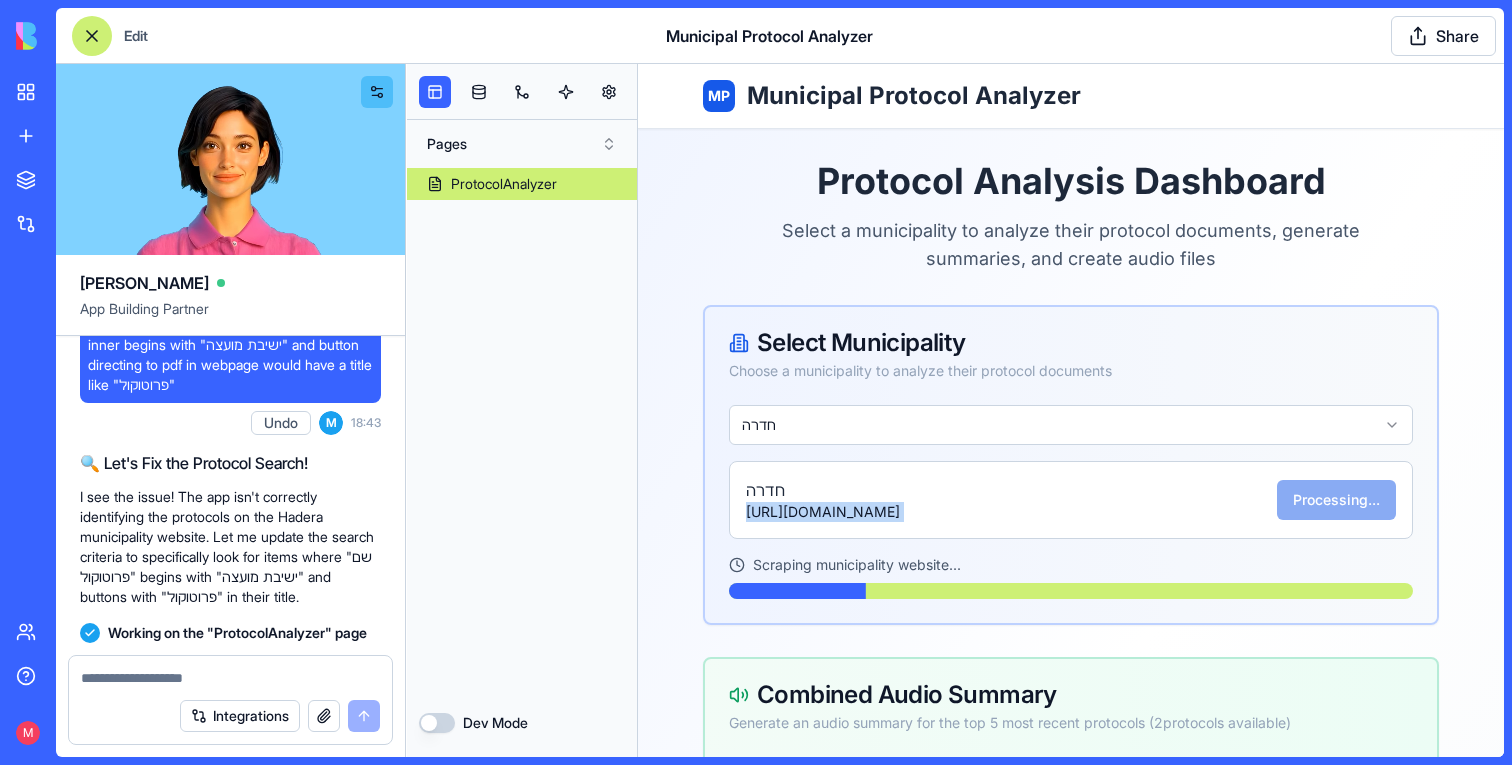 copy on "[URL][DOMAIN_NAME]" 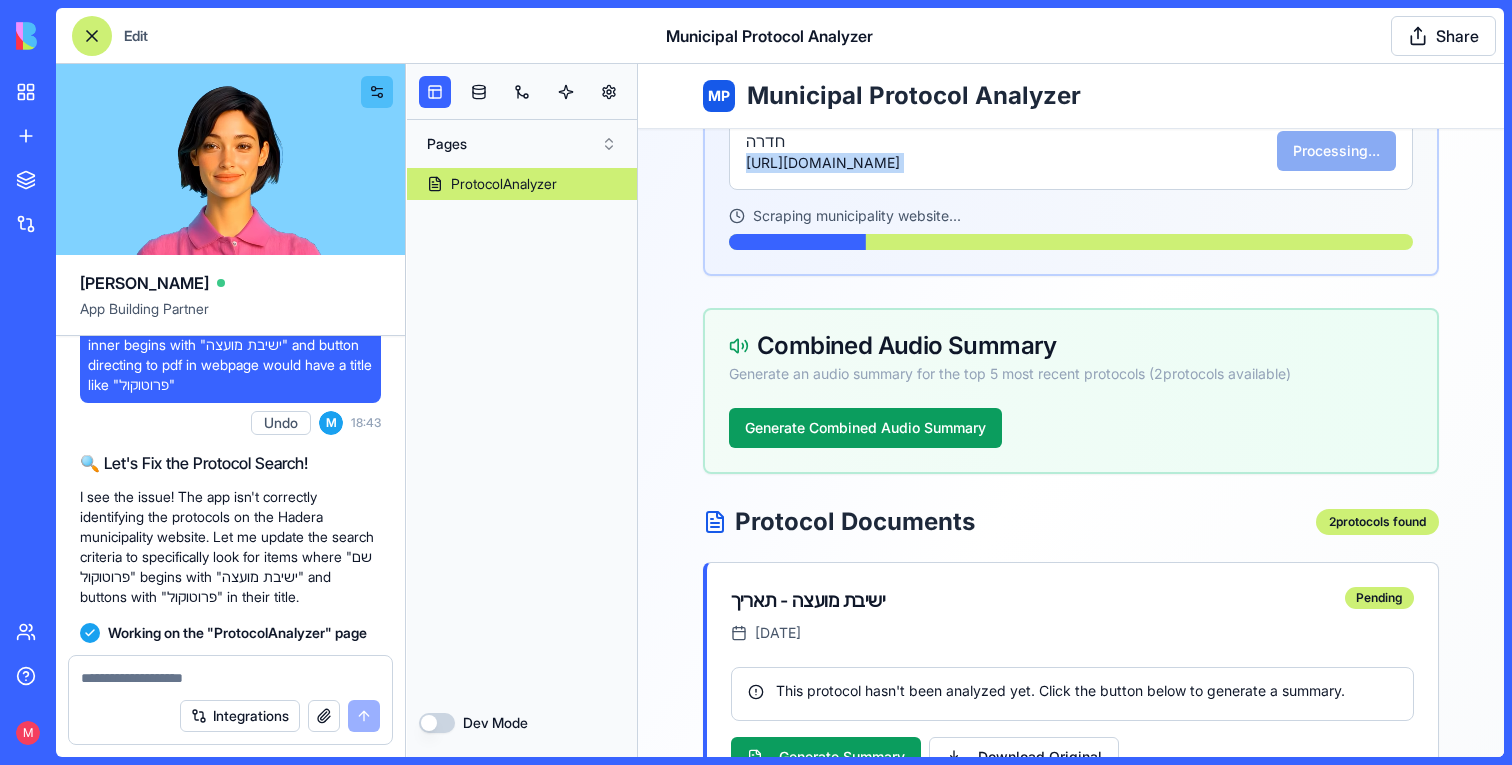 scroll, scrollTop: 547, scrollLeft: 0, axis: vertical 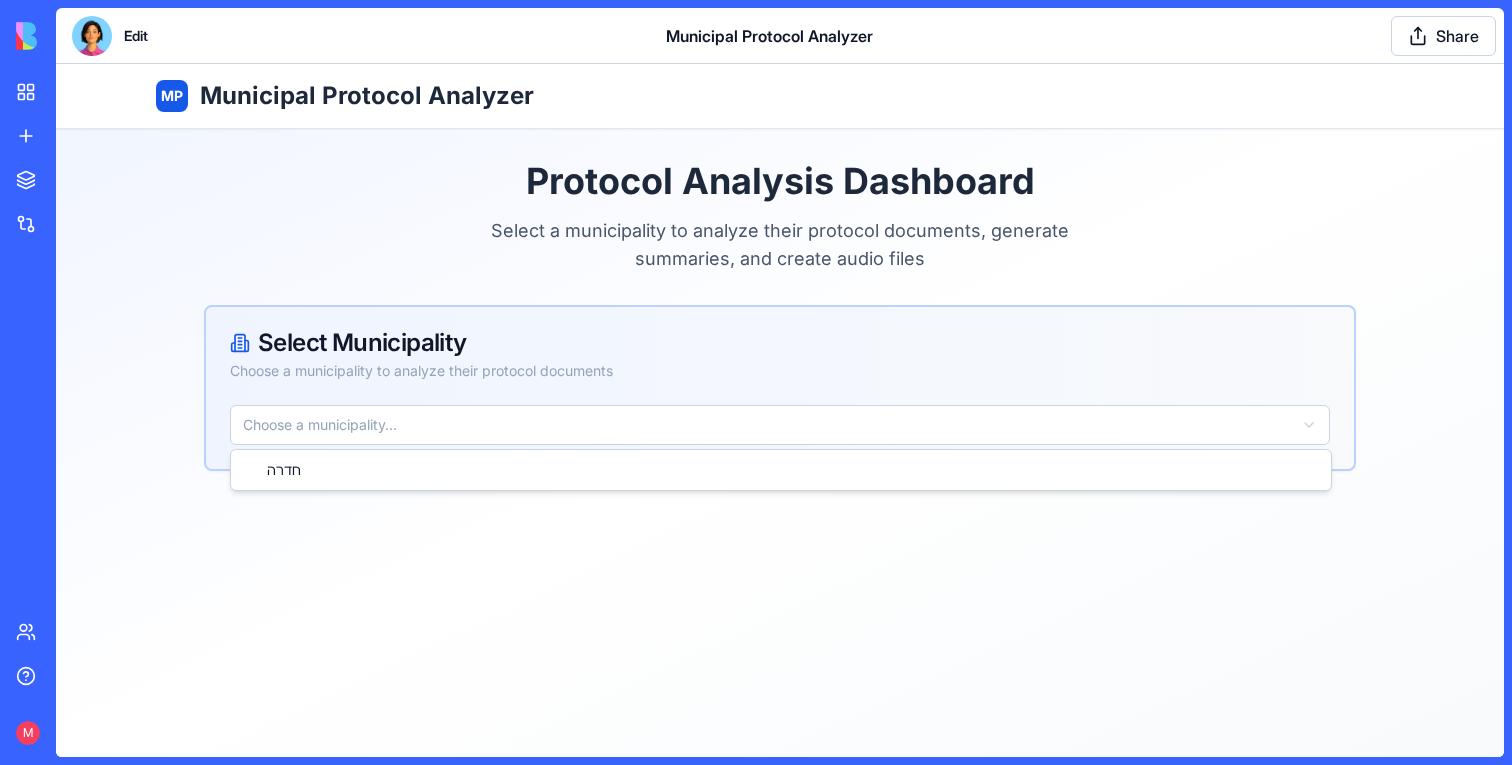 click on "MP Municipal Protocol Analyzer Protocol Analysis Dashboard Select a municipality to analyze their protocol documents, generate summaries, and create audio files Select Municipality Choose a municipality to analyze their protocol documents Choose a municipality...
חדרה" at bounding box center (780, 410) 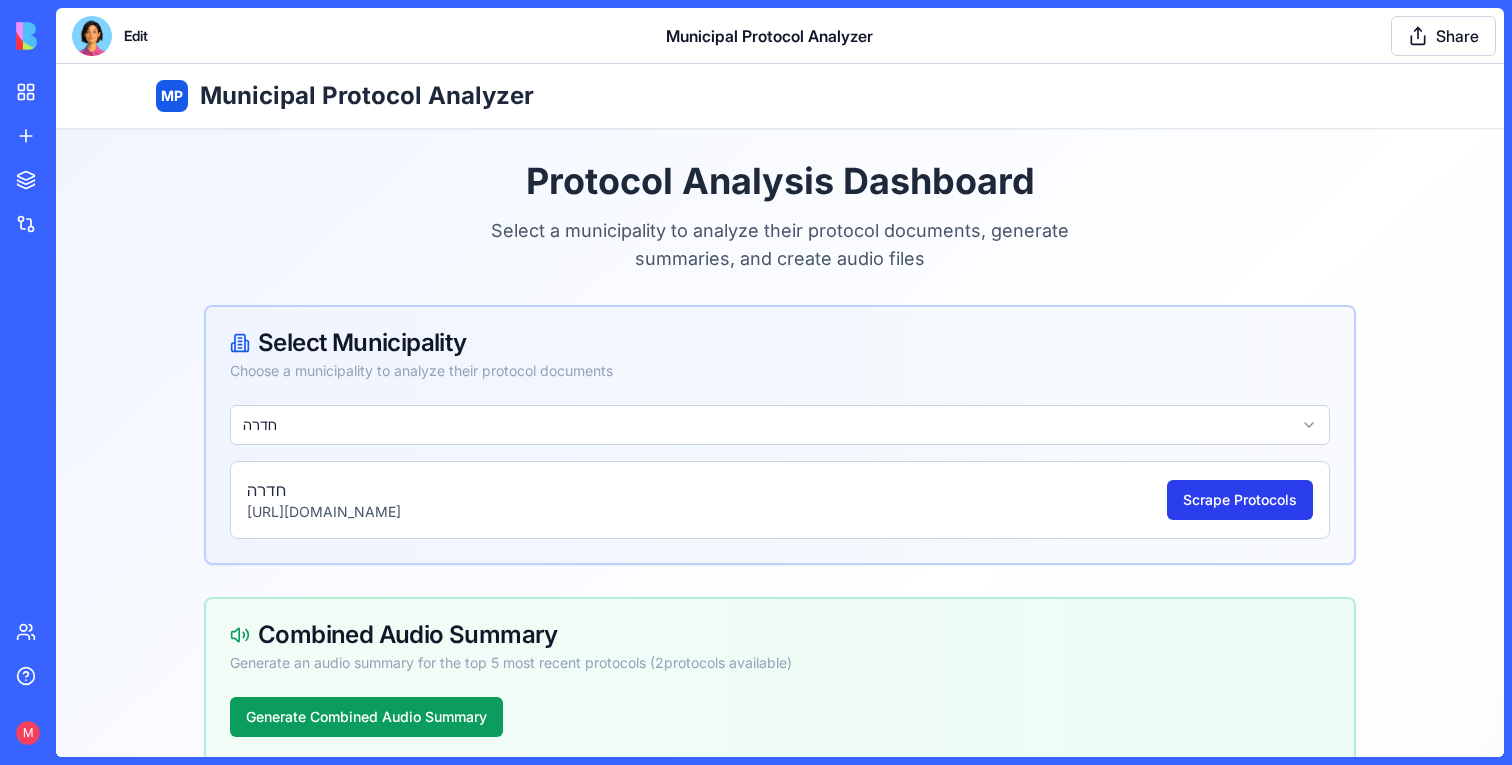 click on "Scrape Protocols" at bounding box center [1240, 500] 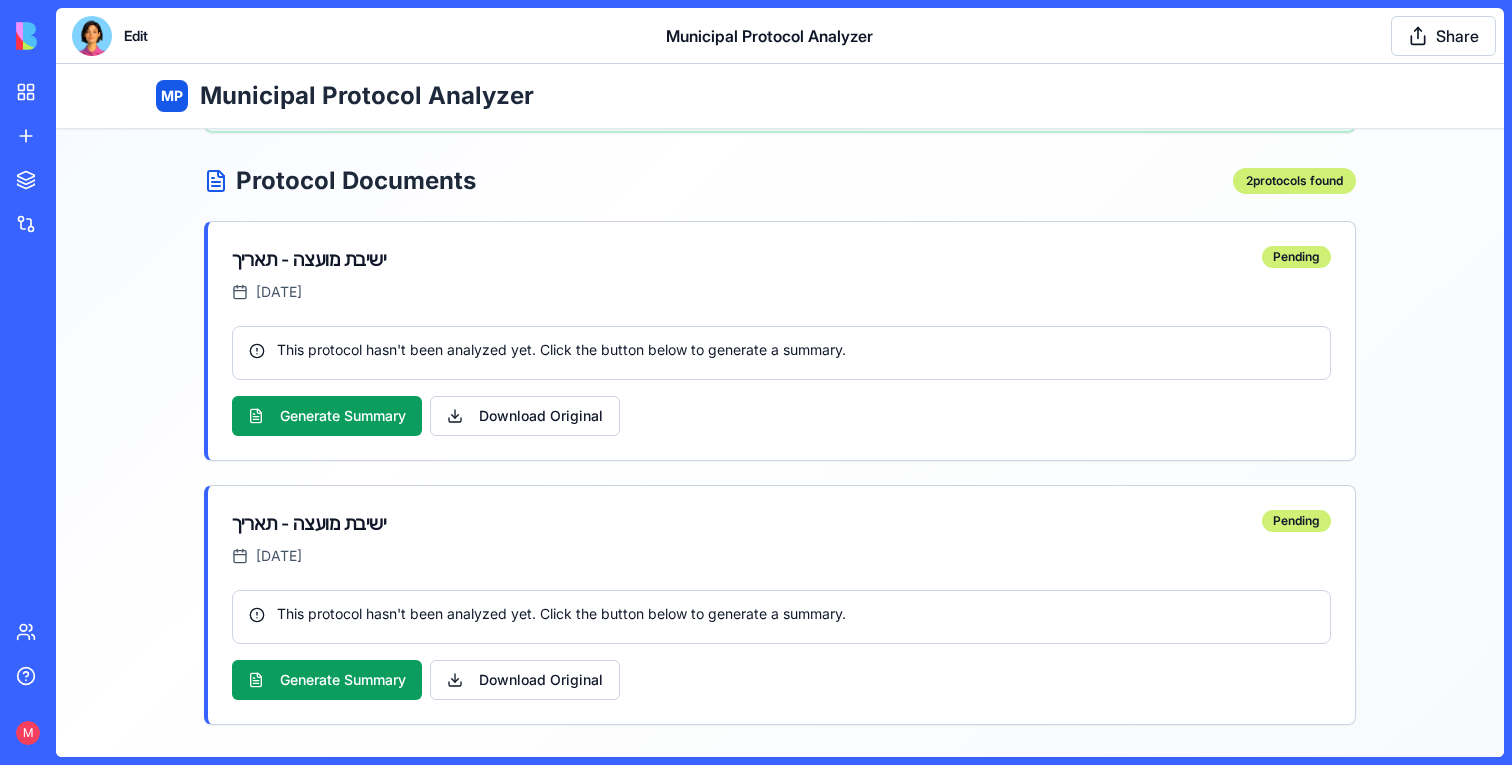 scroll, scrollTop: 0, scrollLeft: 0, axis: both 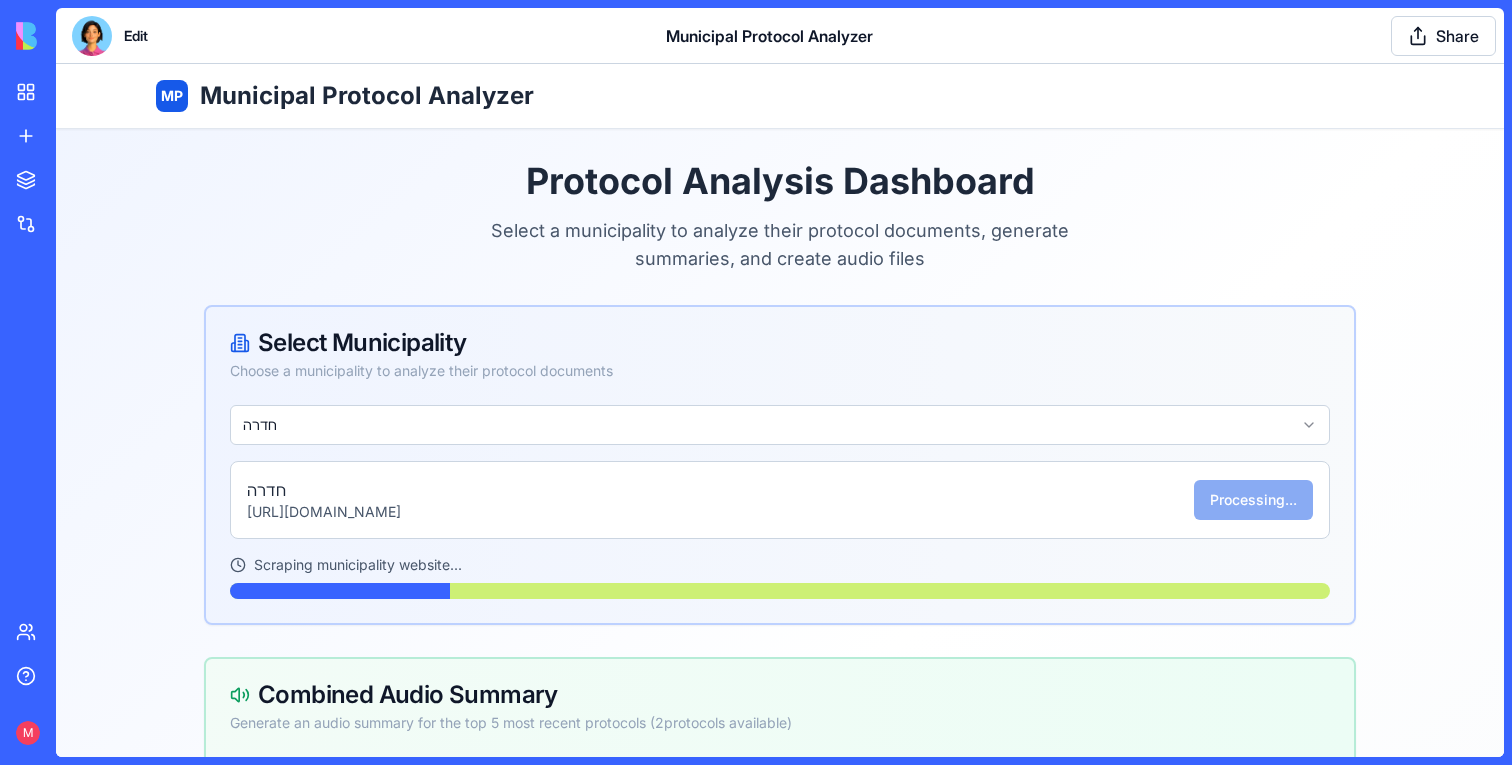 click at bounding box center [92, 36] 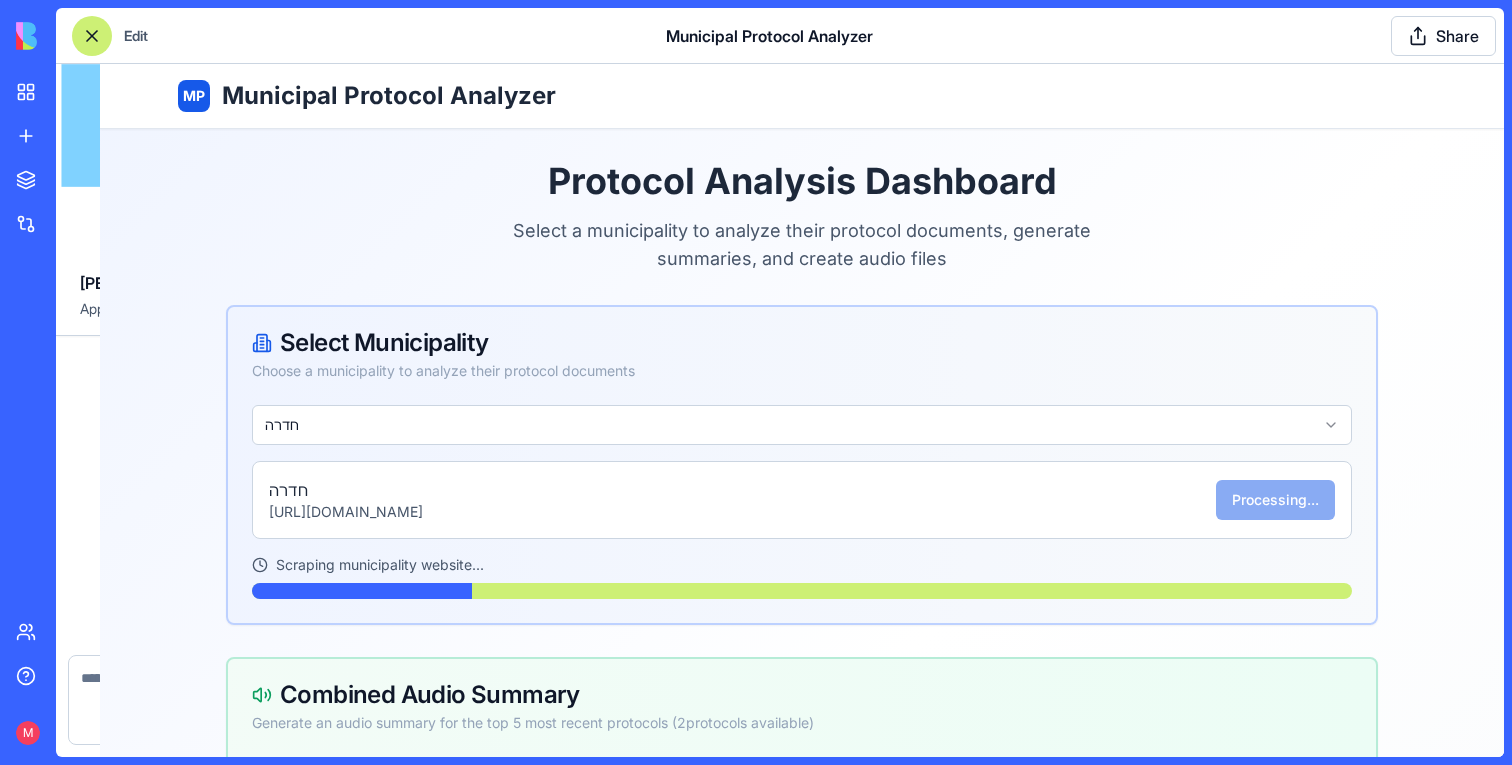 scroll, scrollTop: 4988, scrollLeft: 0, axis: vertical 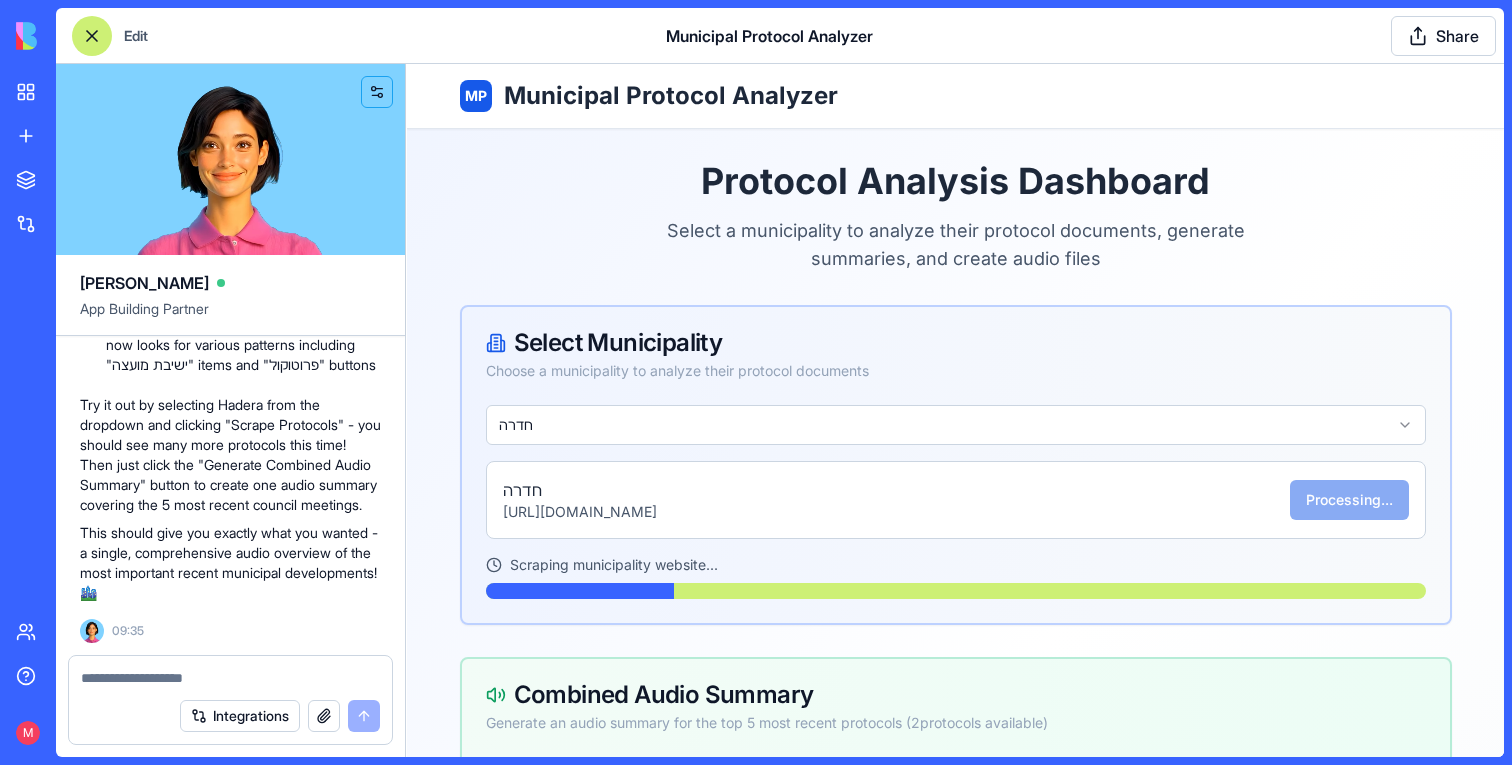 click at bounding box center (230, 159) 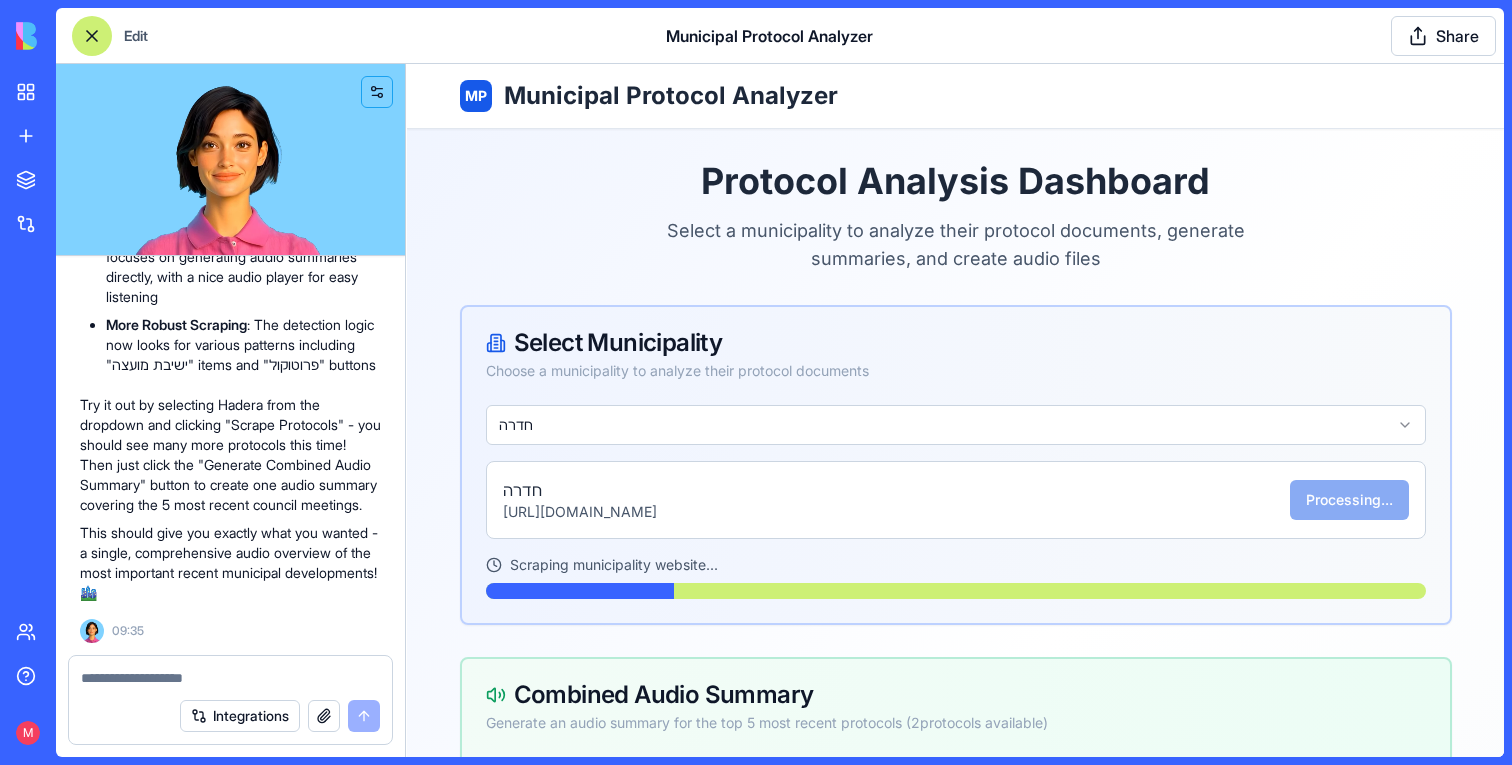 click at bounding box center (230, 159) 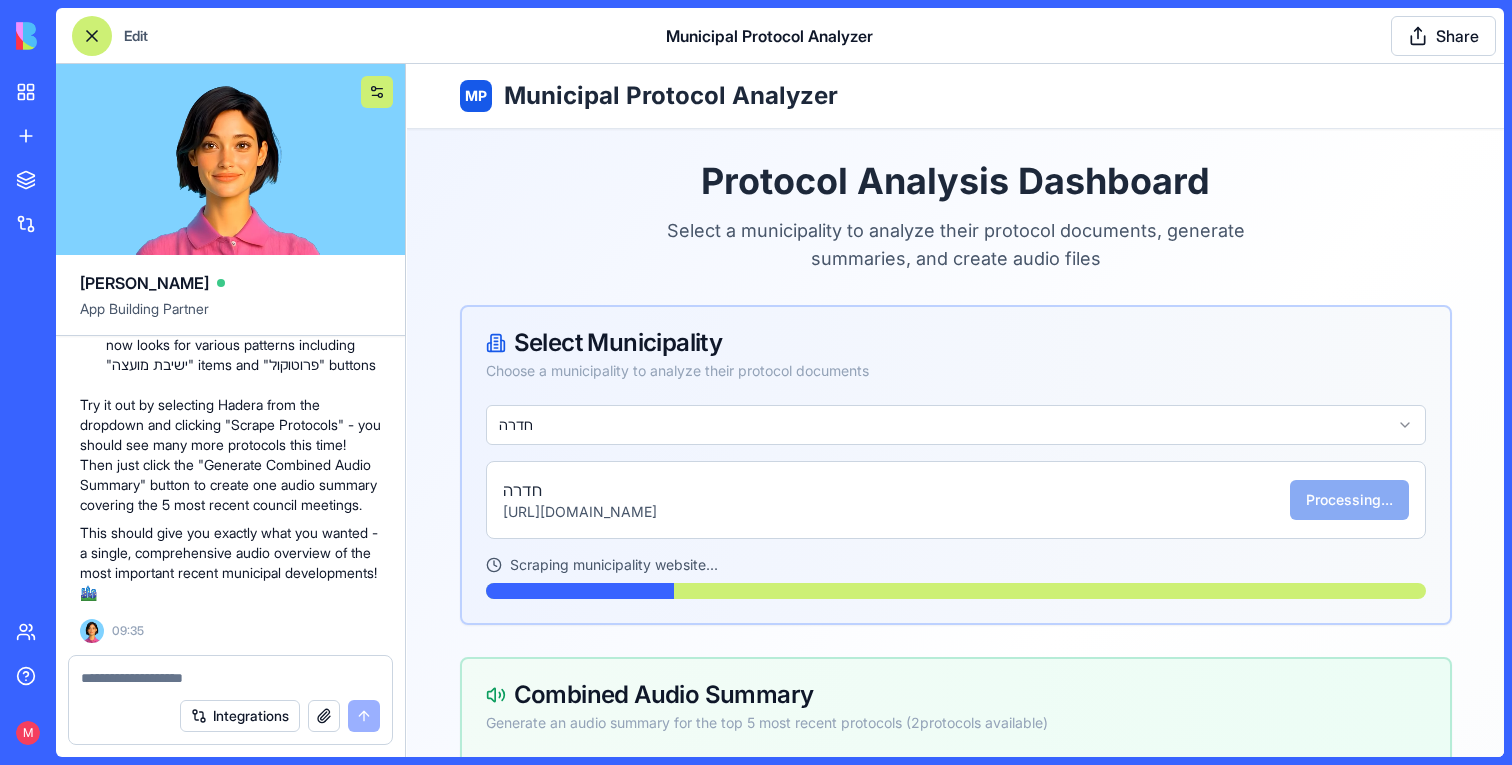scroll, scrollTop: 4988, scrollLeft: 0, axis: vertical 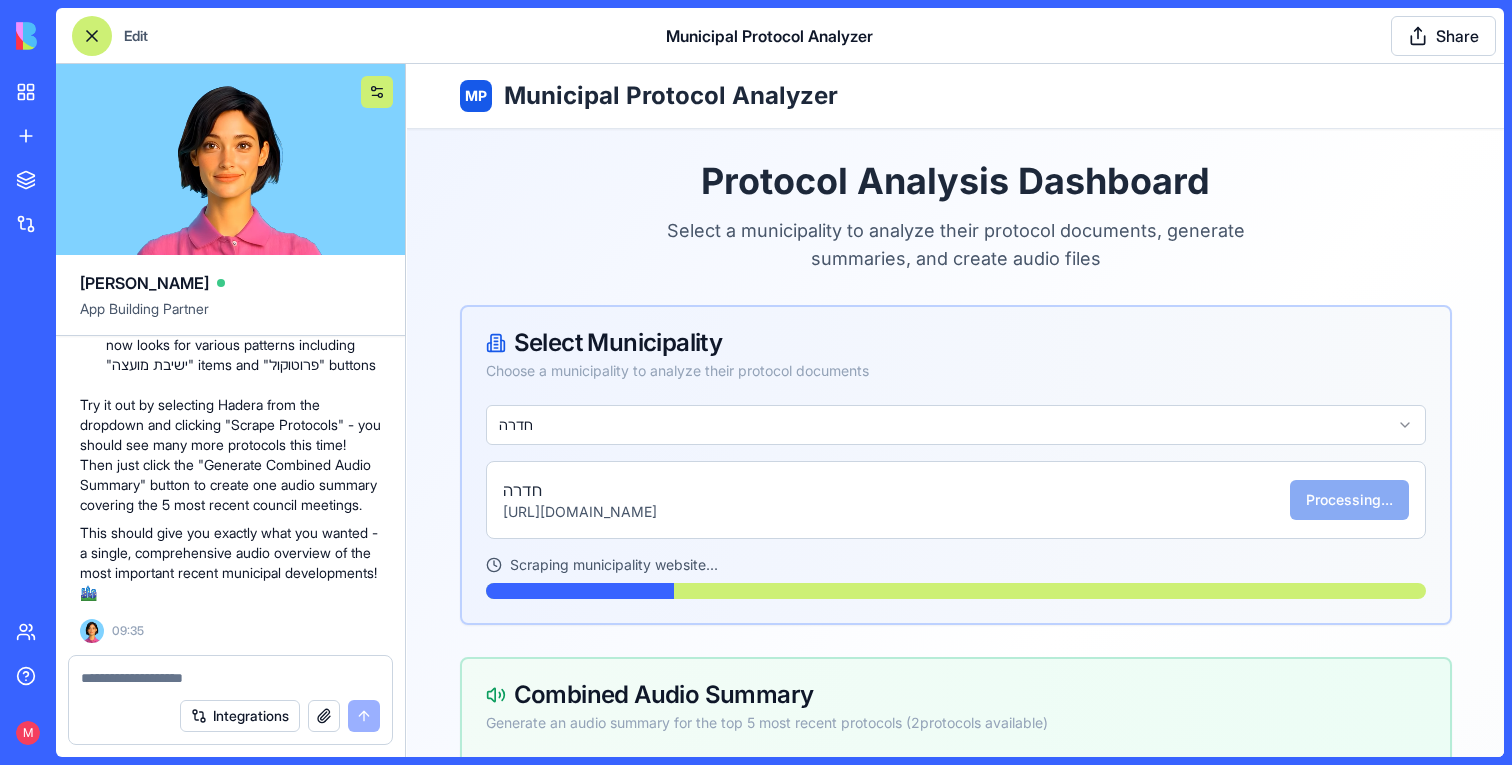 click at bounding box center (377, 92) 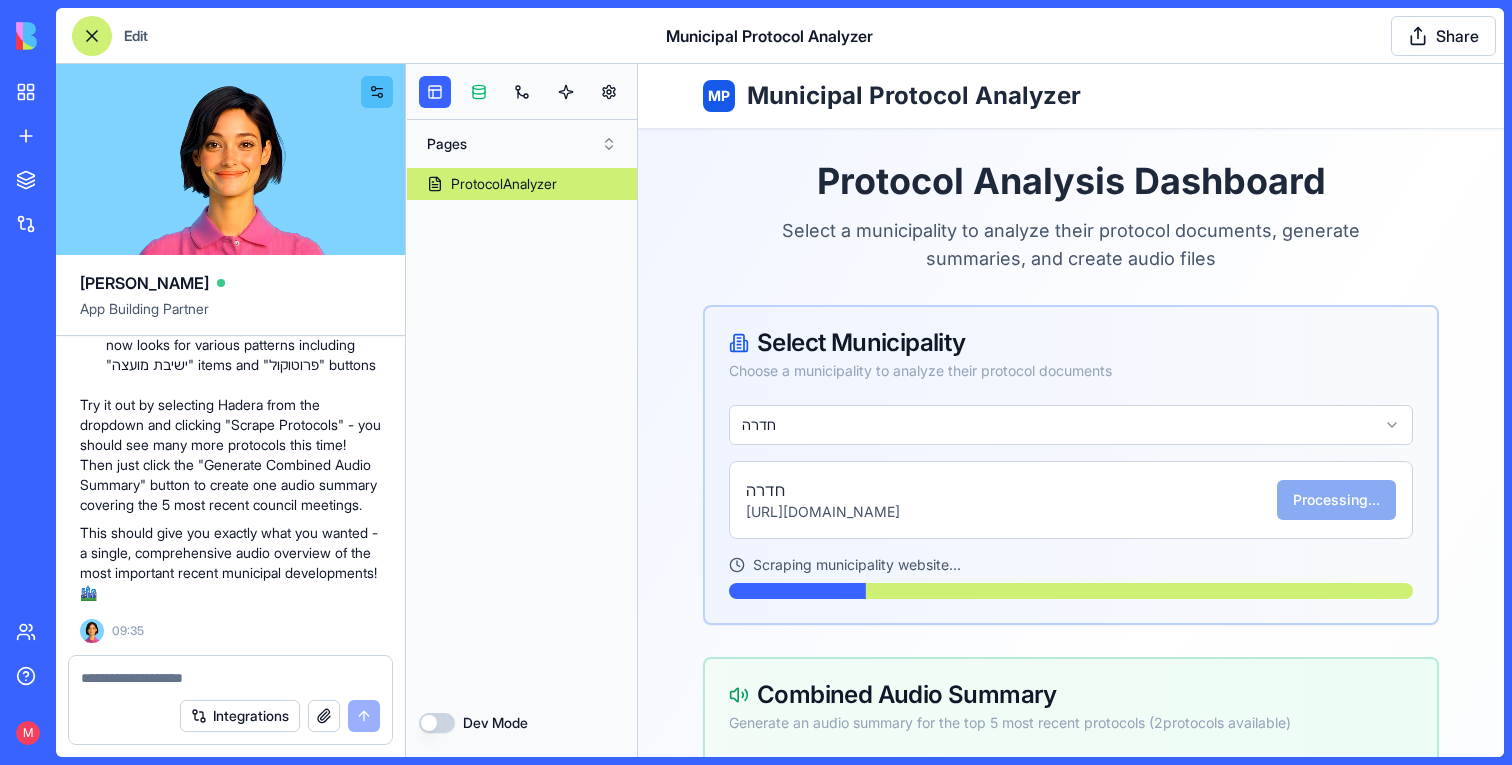 click at bounding box center (479, 92) 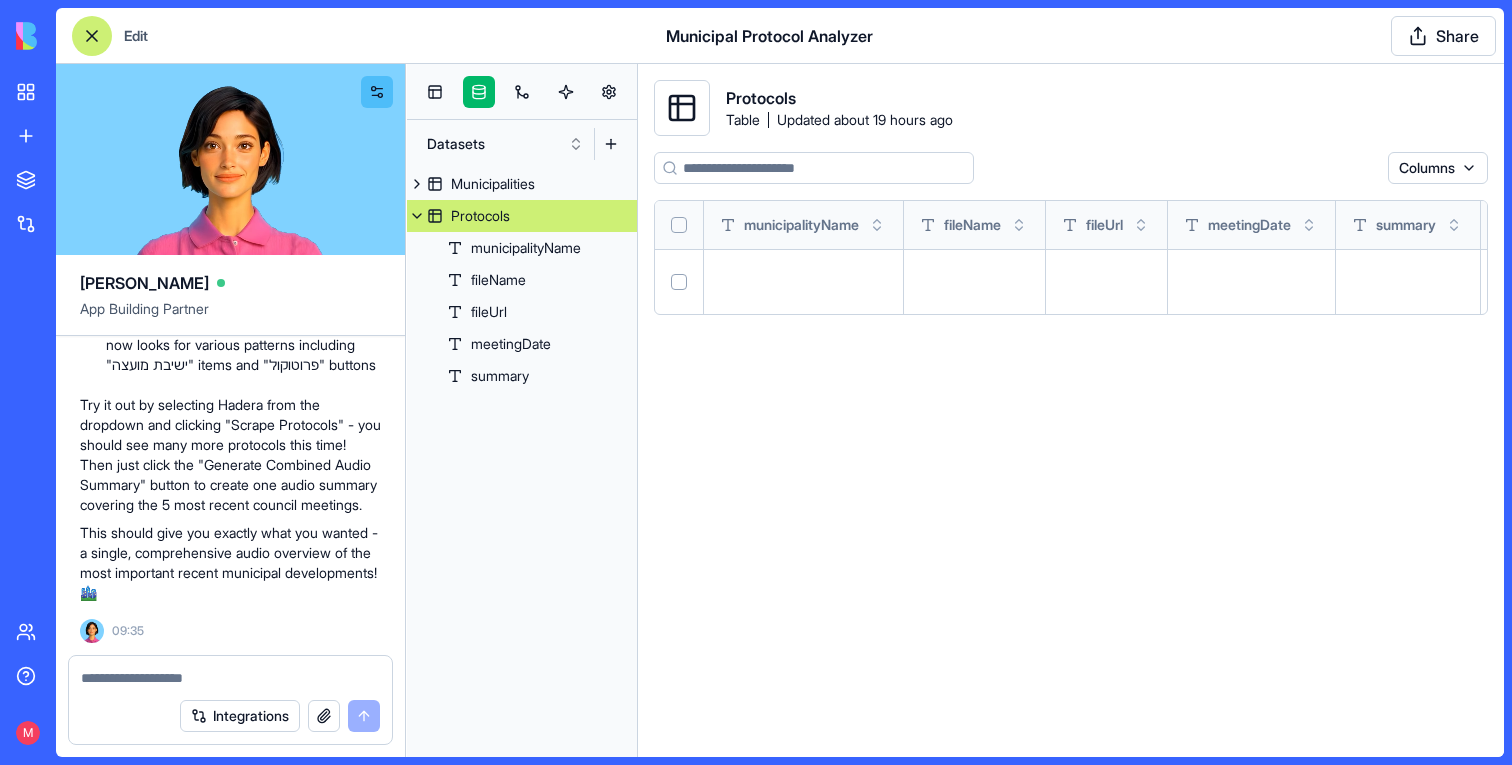 click on "Protocols" at bounding box center (480, 216) 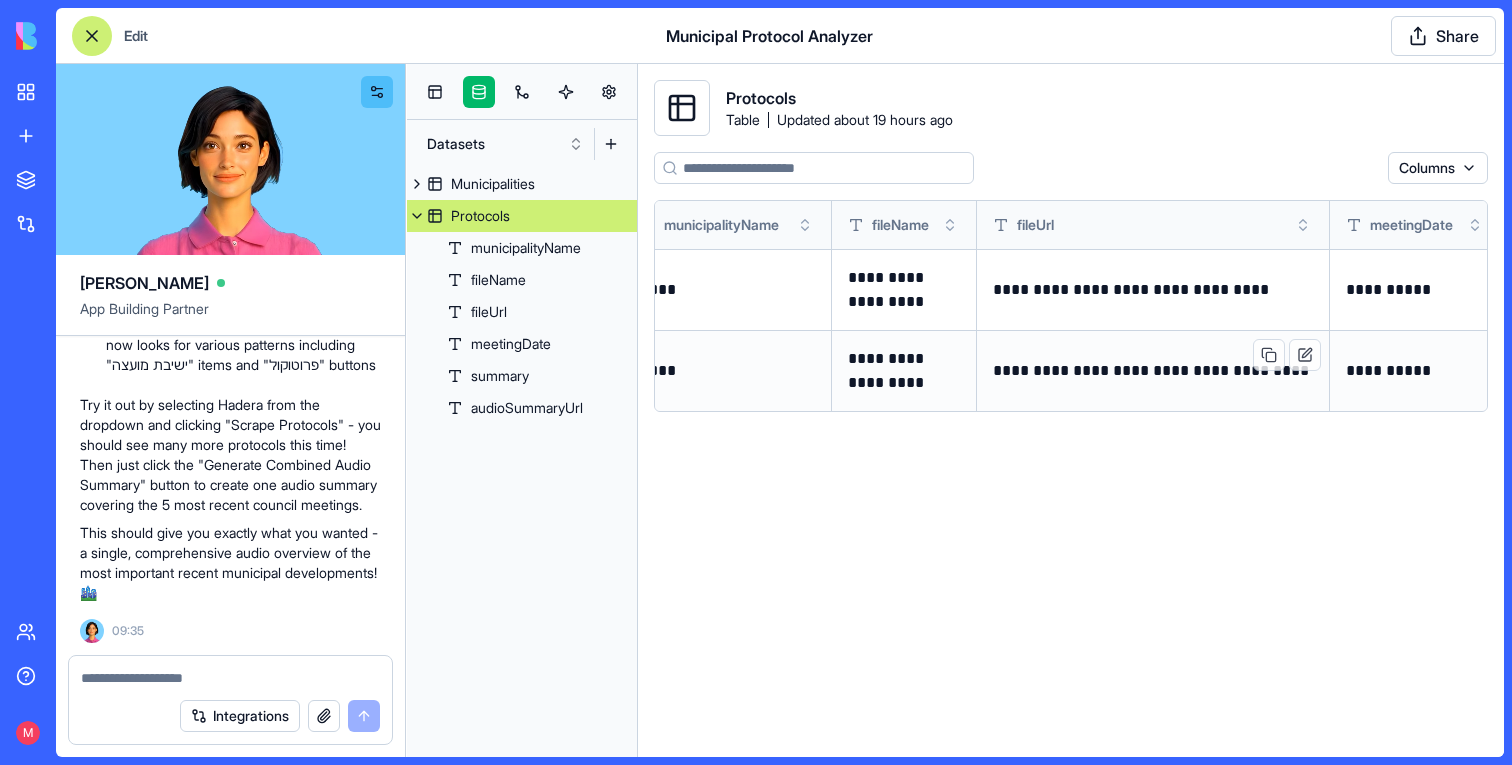 scroll, scrollTop: 0, scrollLeft: 0, axis: both 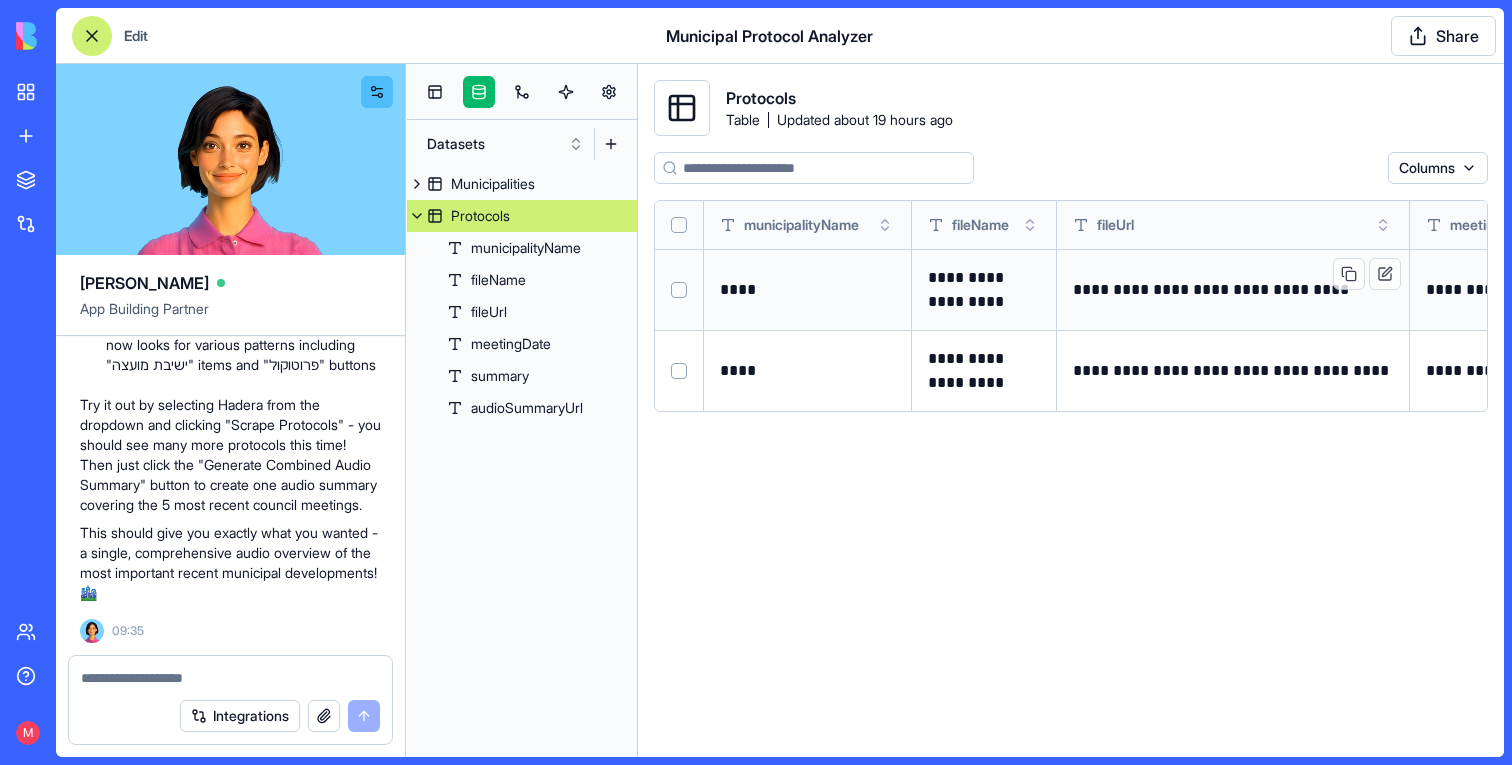 click on "**********" at bounding box center (1233, 290) 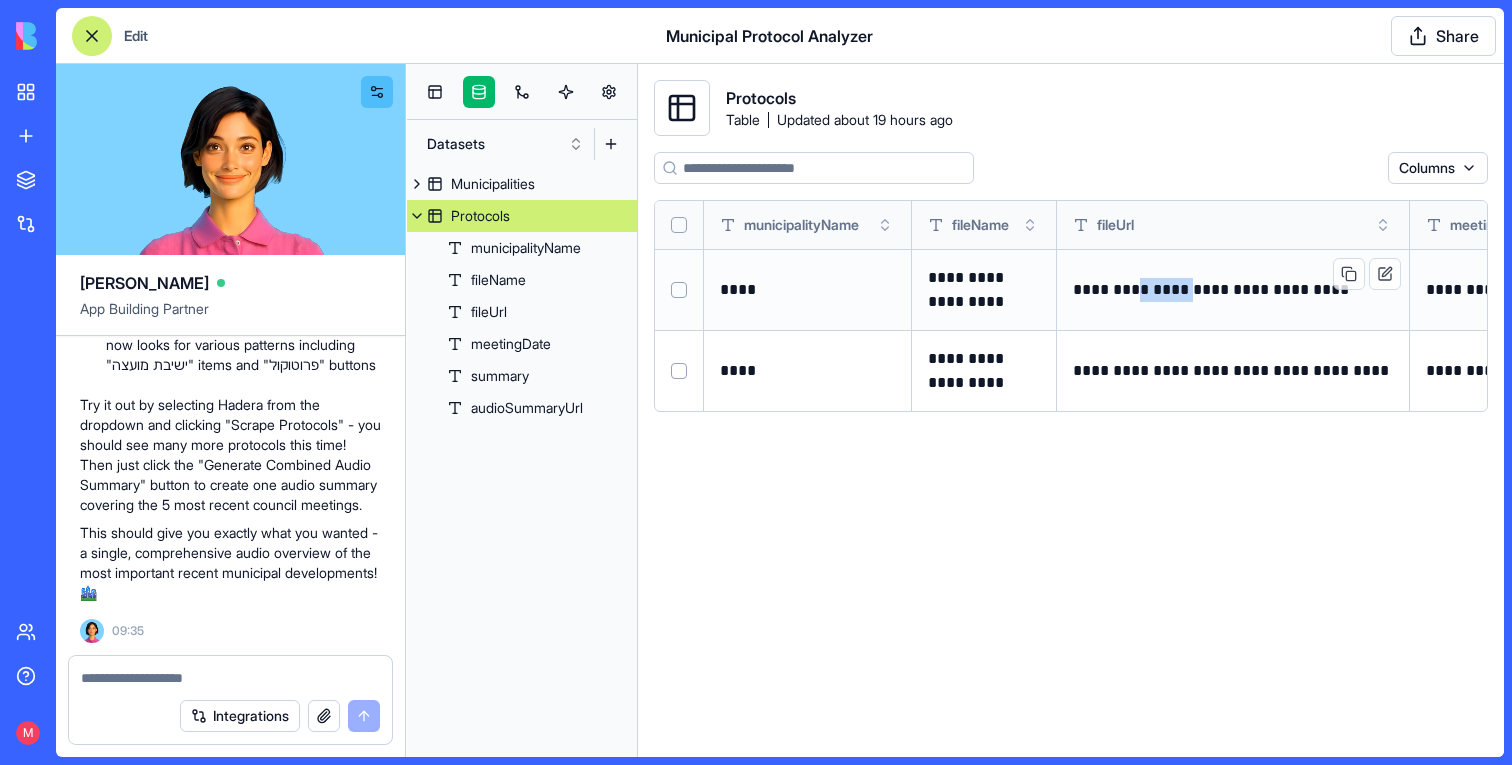click on "**********" at bounding box center (1233, 290) 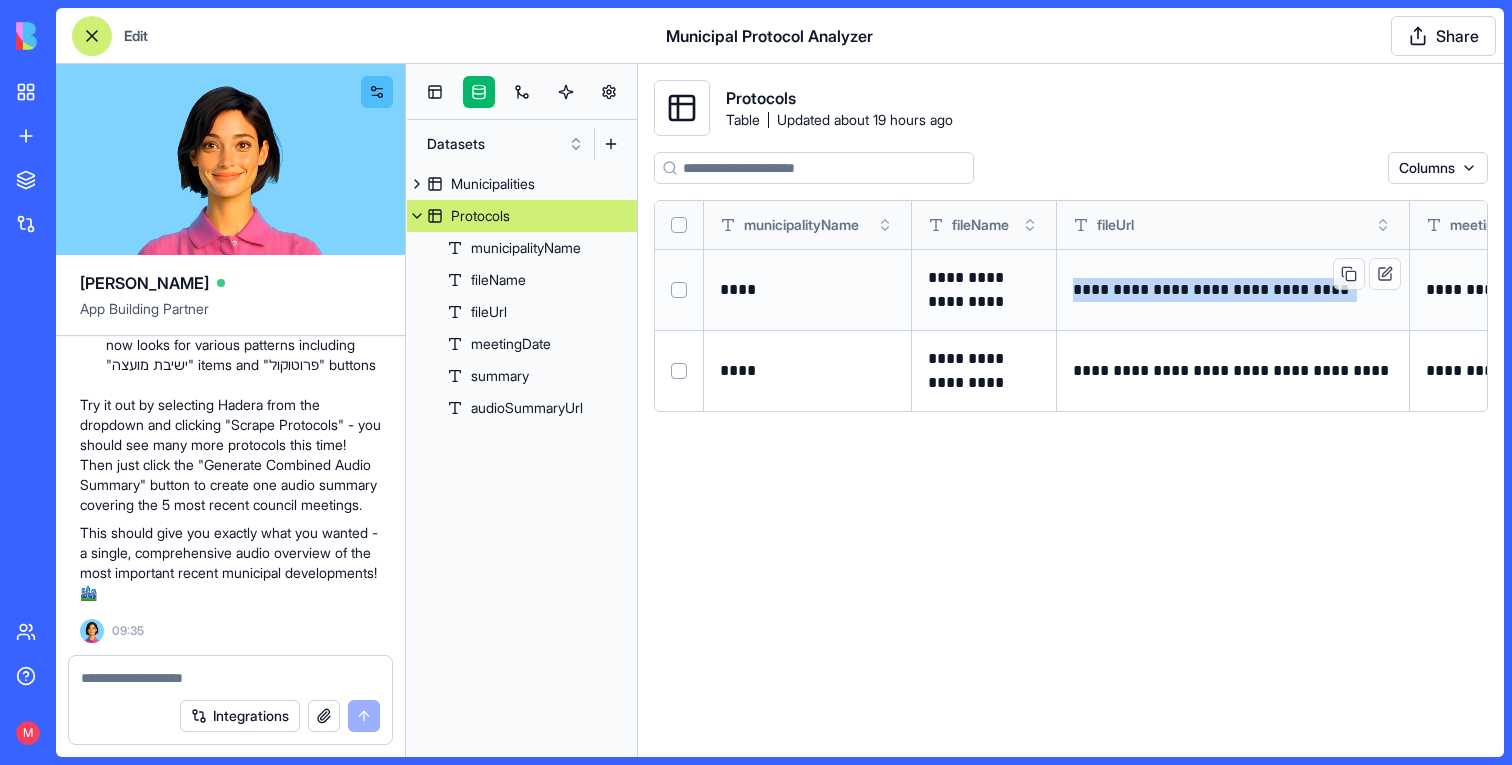 click on "**********" at bounding box center (1233, 290) 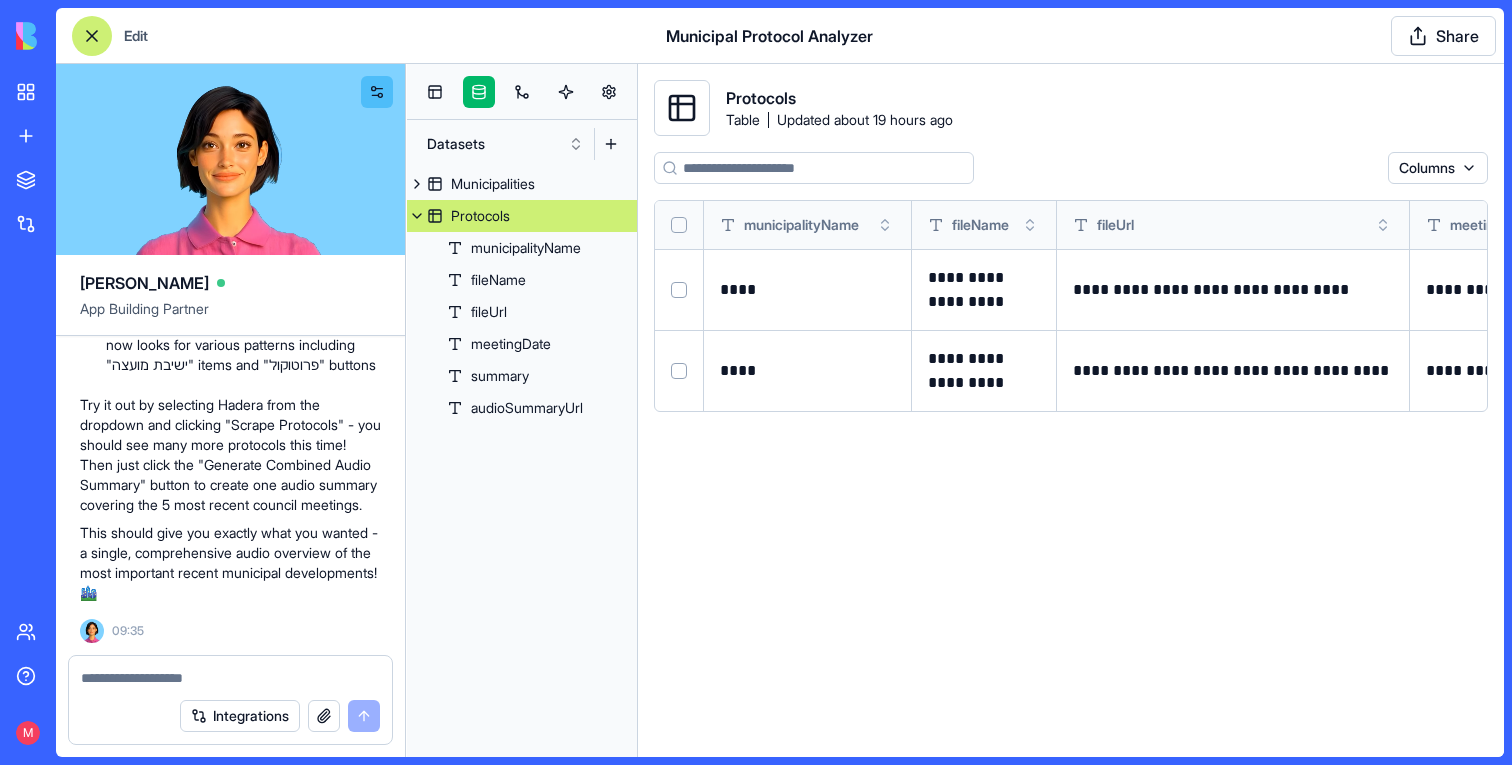 click on "**********" at bounding box center [1071, 446] 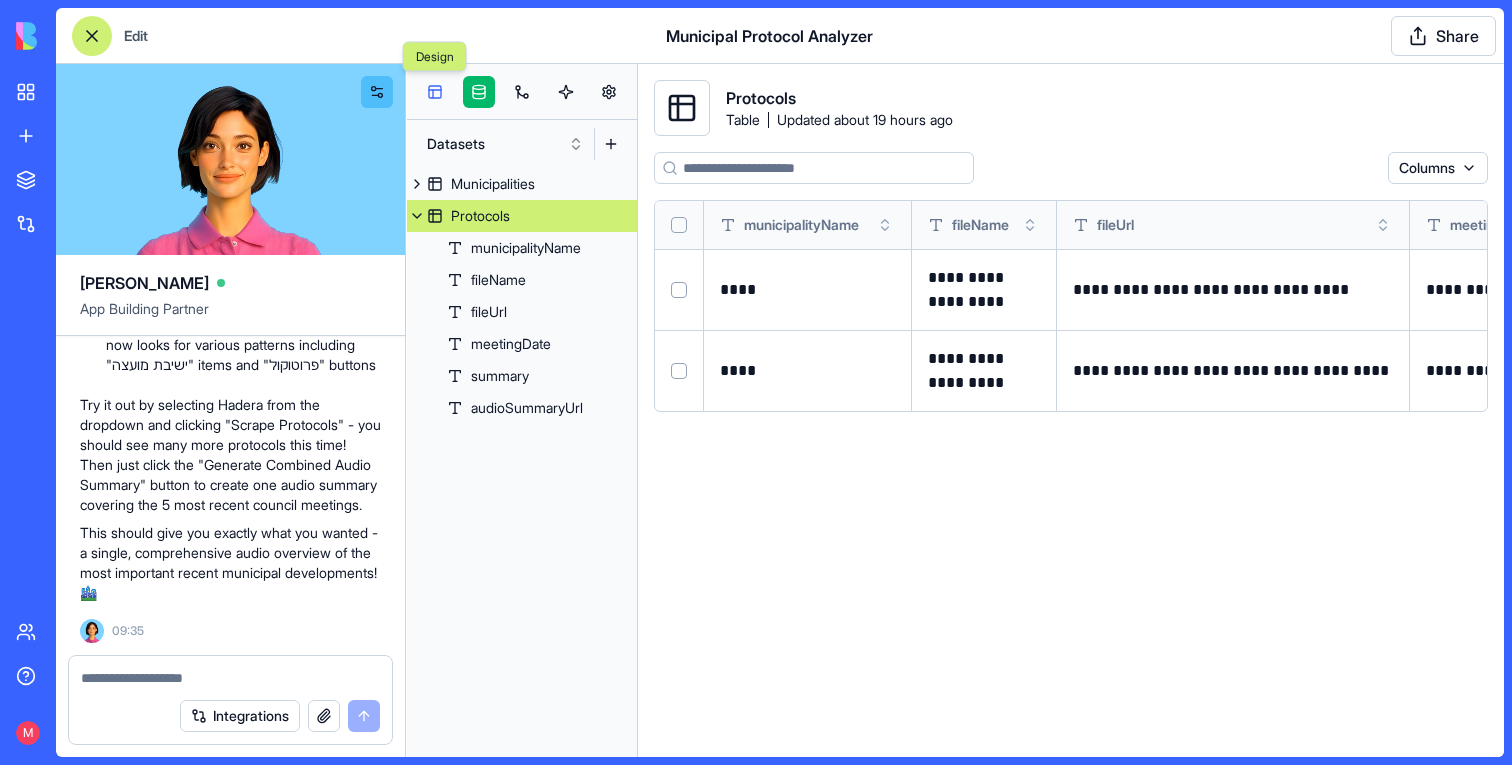 click at bounding box center (435, 92) 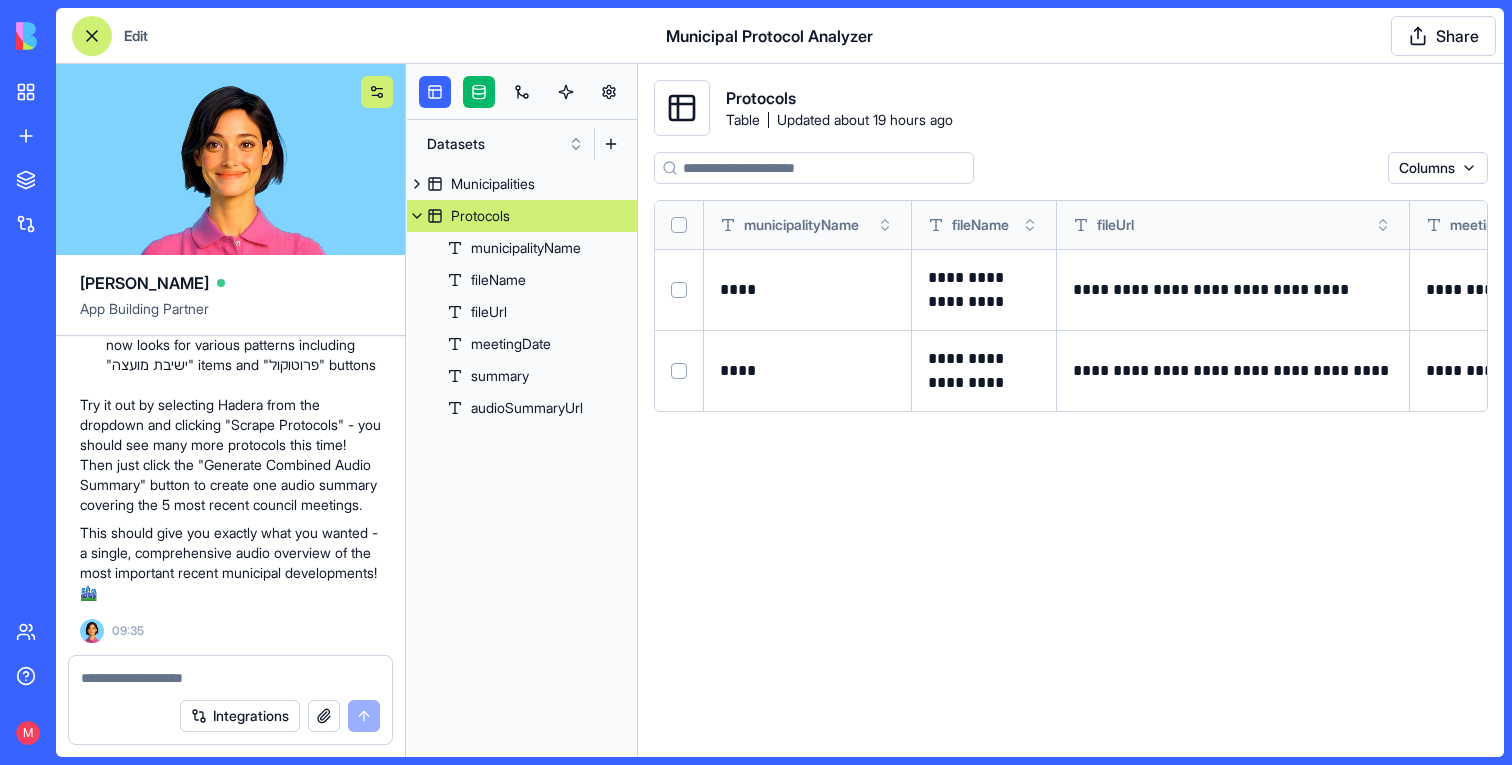 click at bounding box center [377, 92] 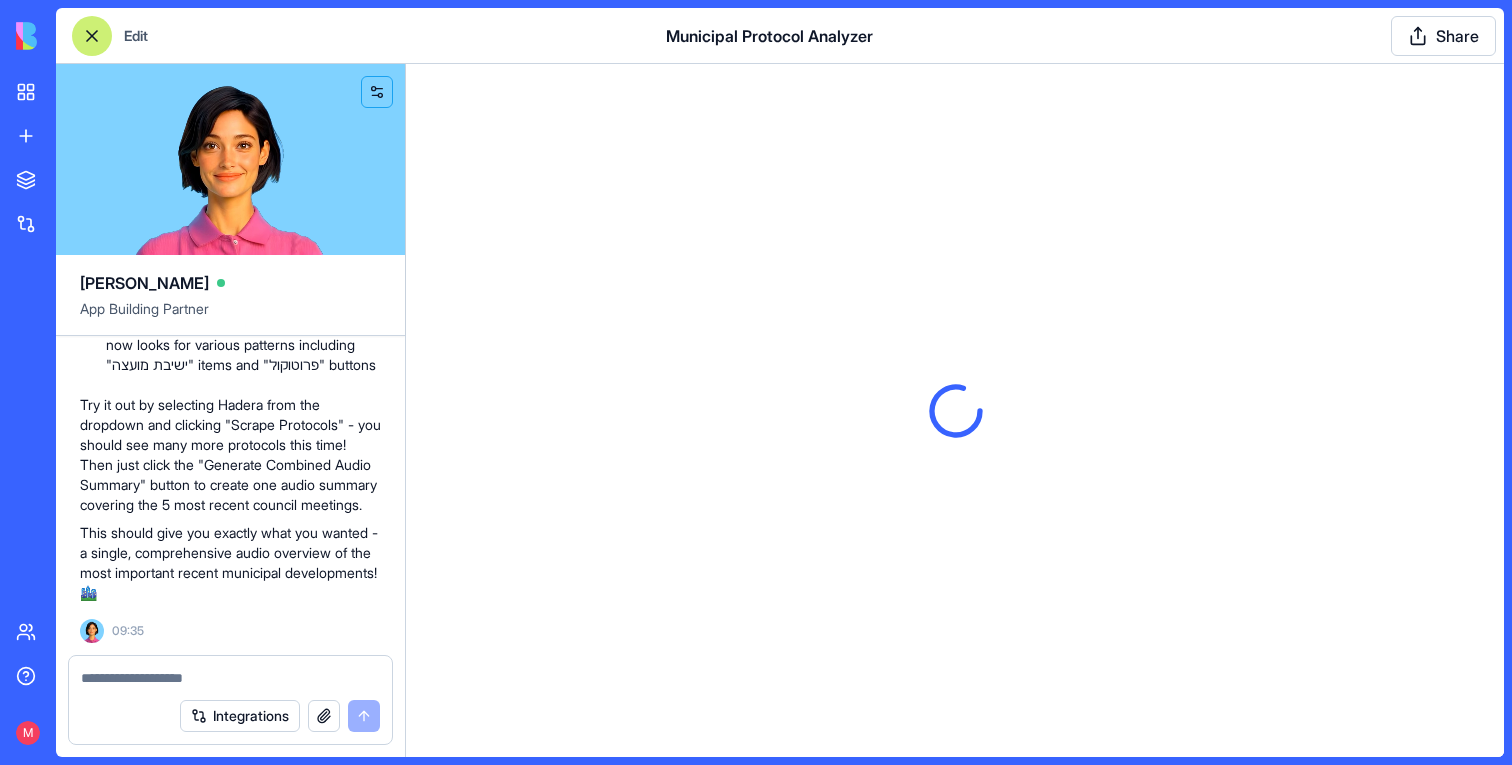 scroll, scrollTop: 0, scrollLeft: 0, axis: both 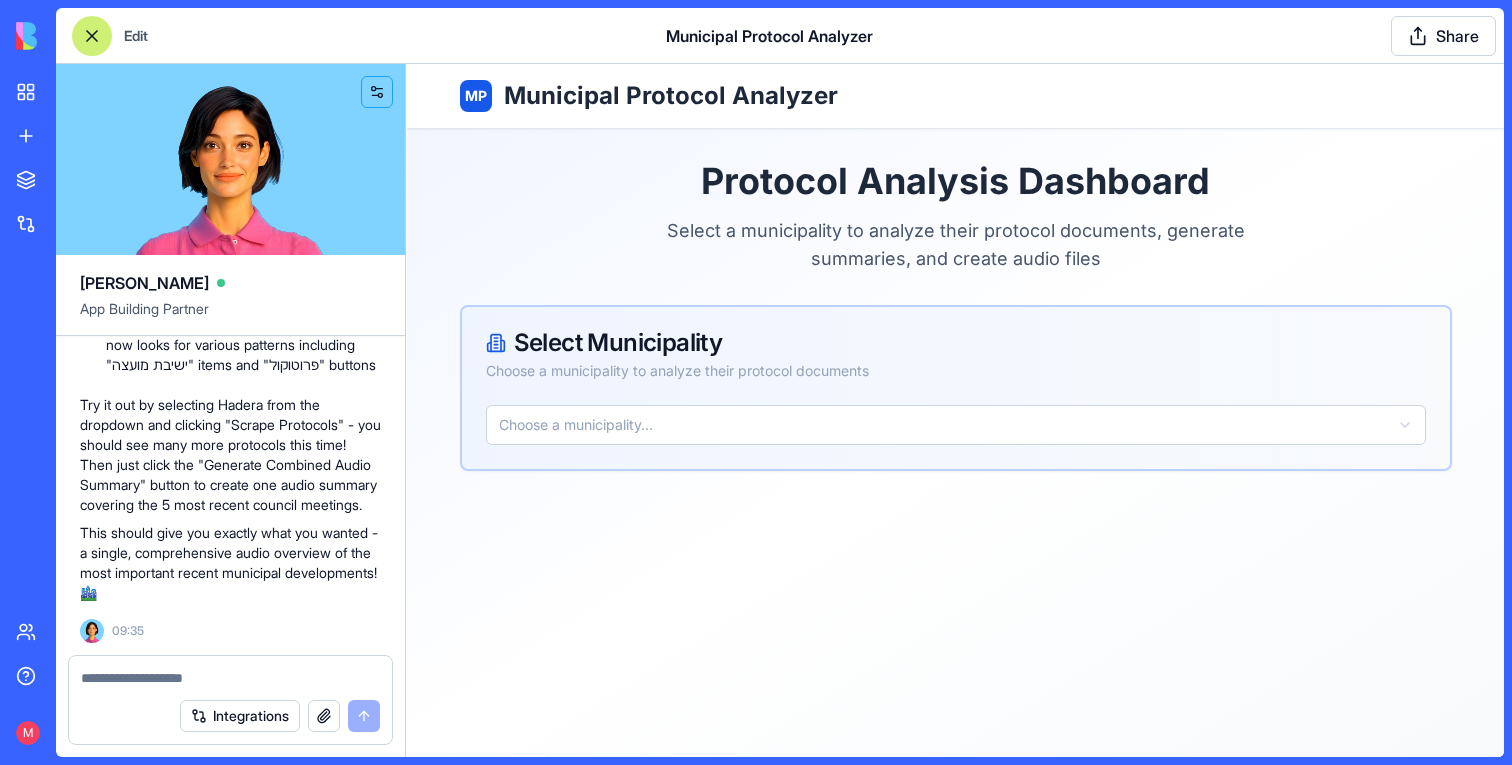 type 